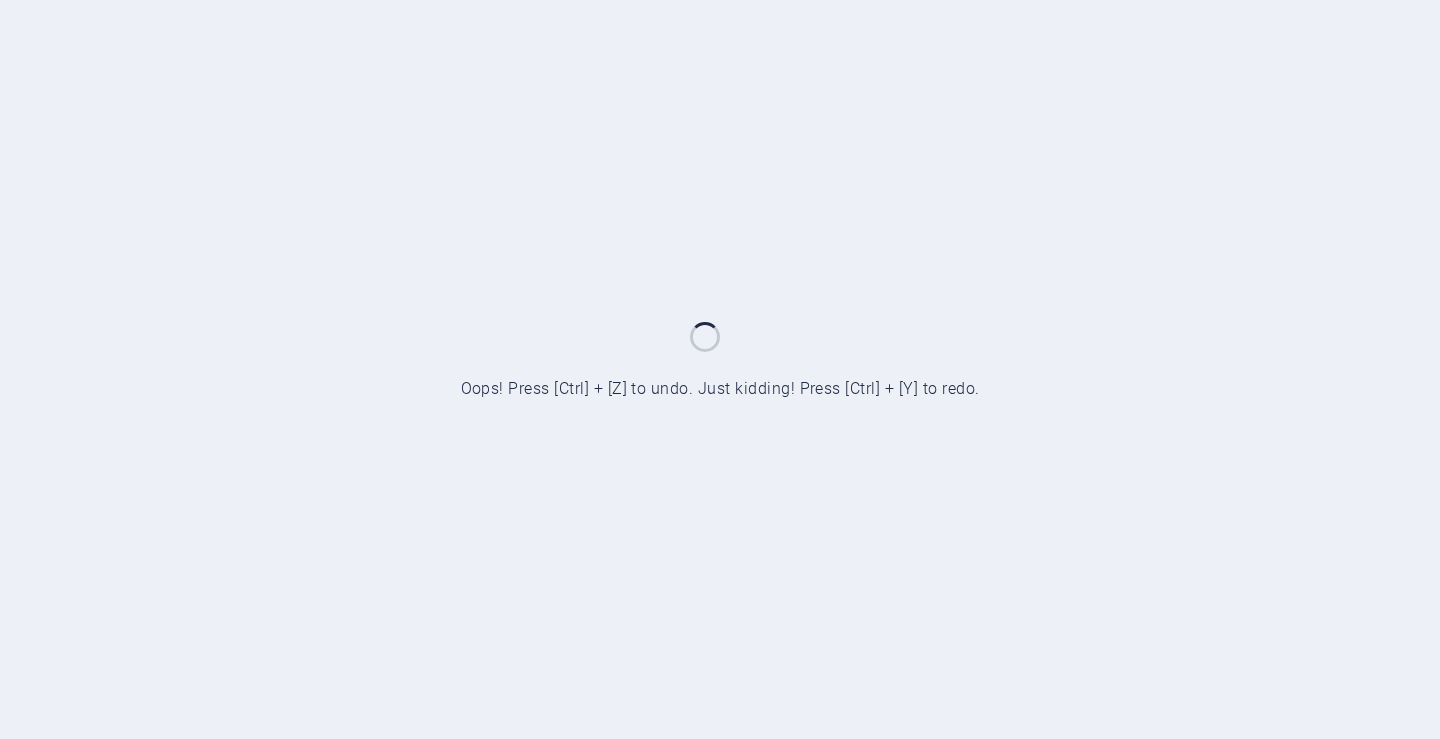 scroll, scrollTop: 0, scrollLeft: 0, axis: both 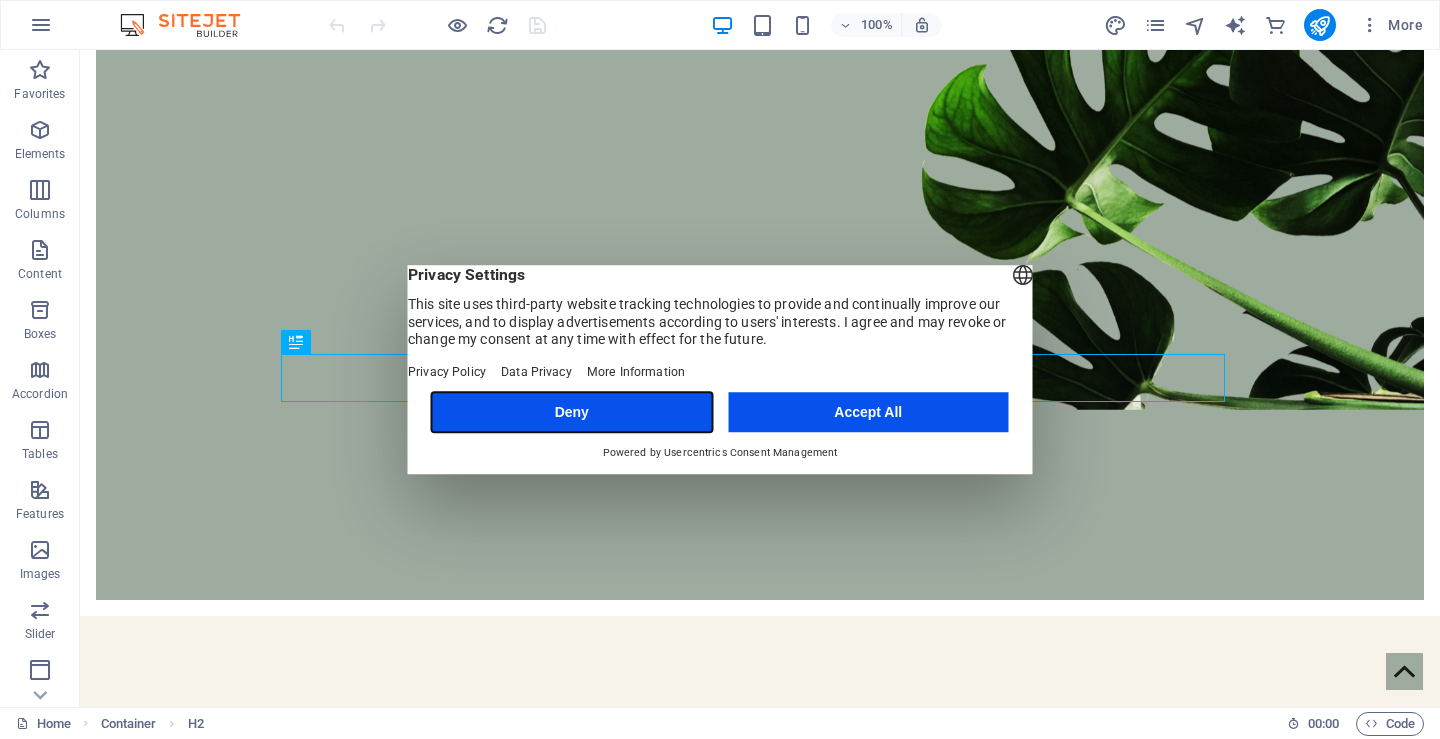 click on "Deny" at bounding box center (572, 412) 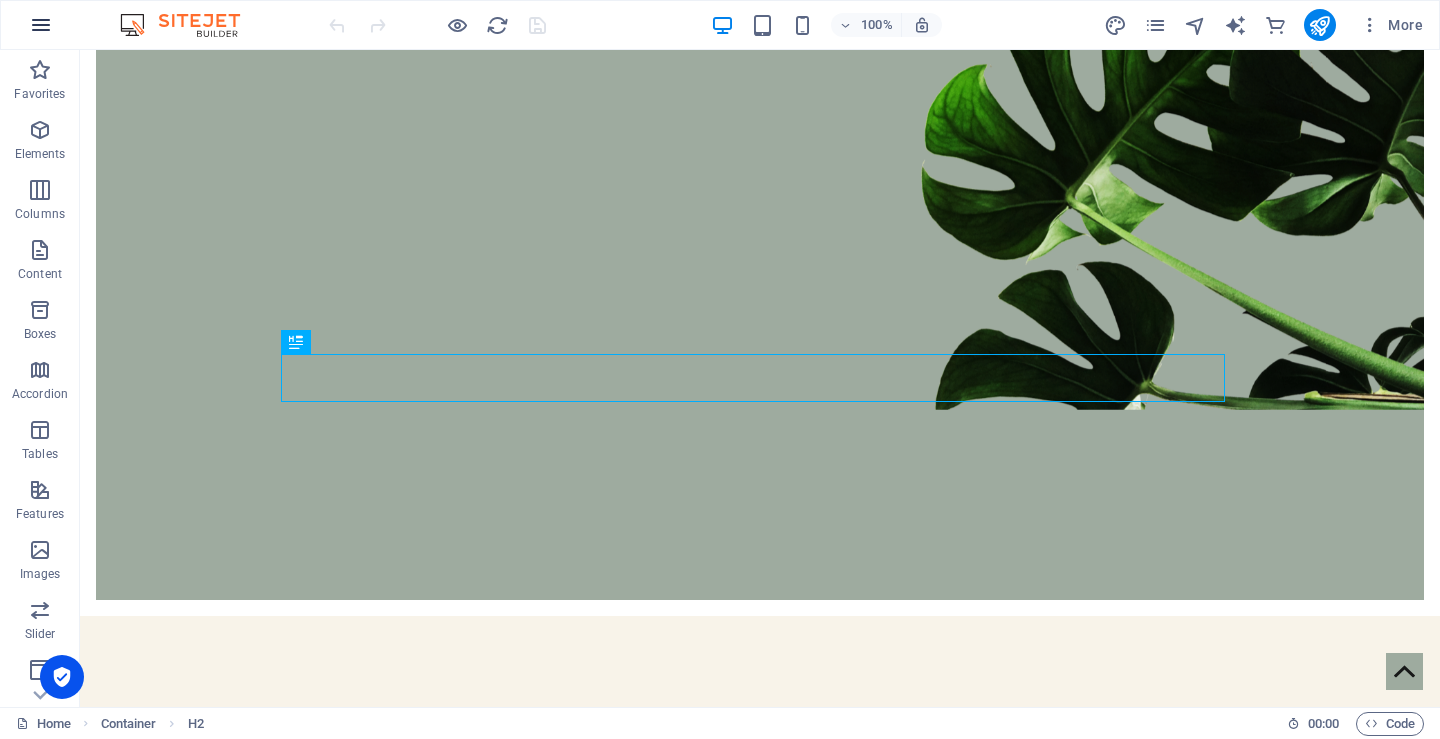 click at bounding box center [41, 25] 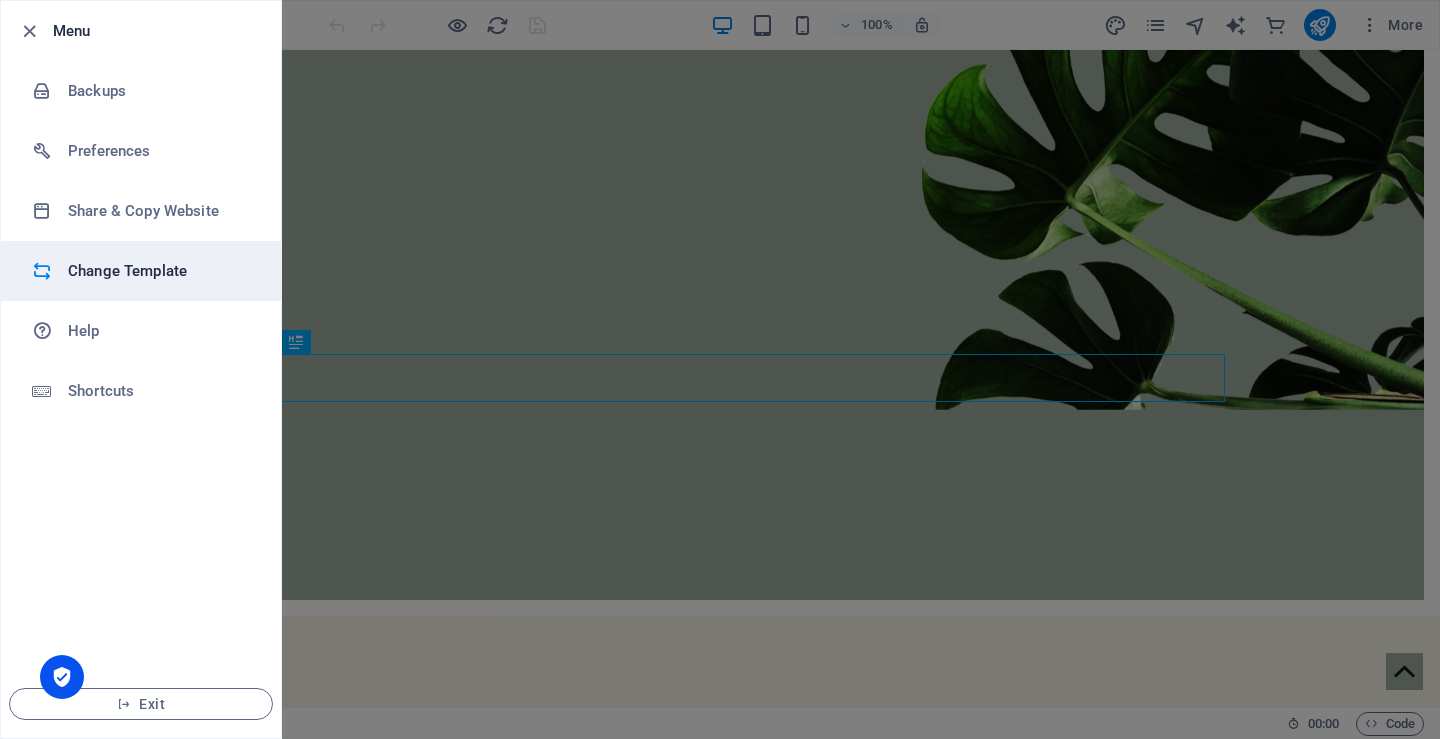 click on "Change Template" at bounding box center [160, 271] 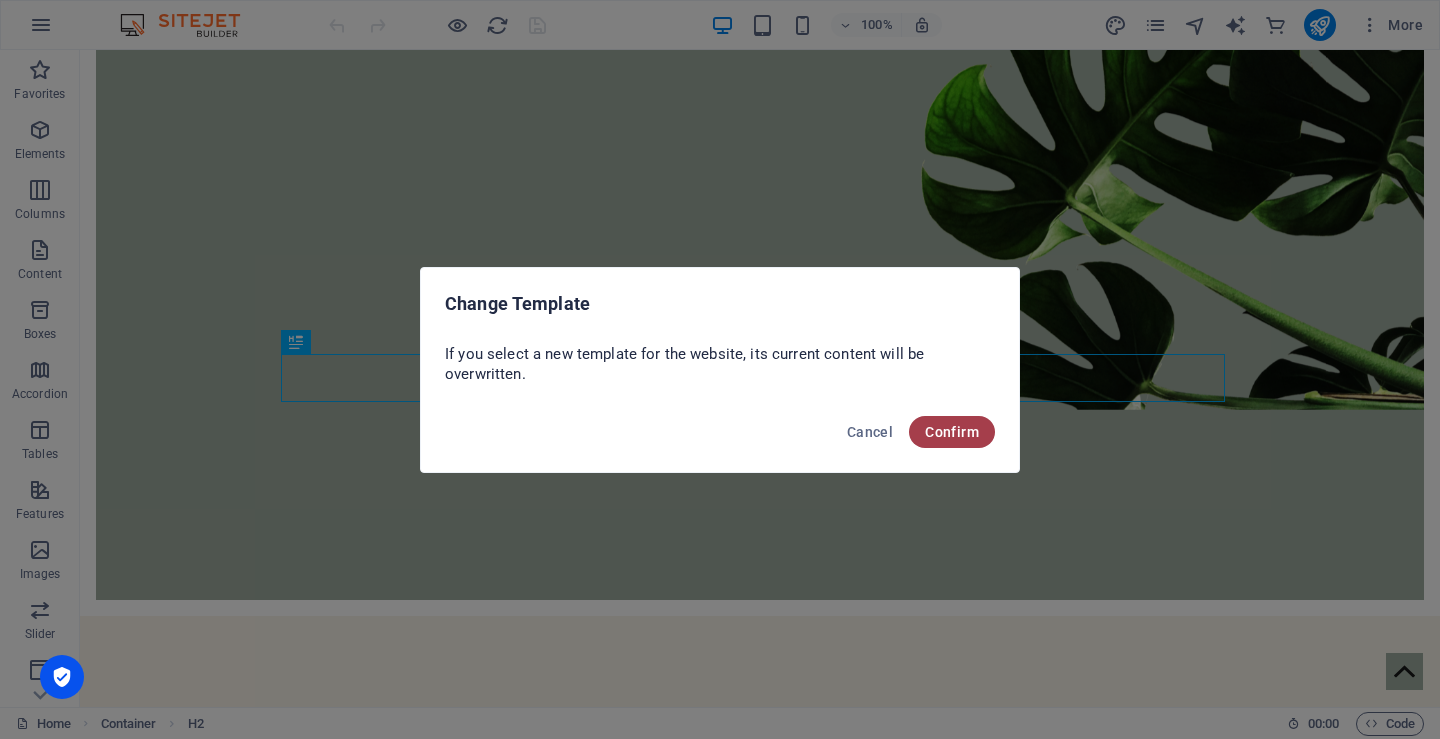 click on "Confirm" at bounding box center [952, 432] 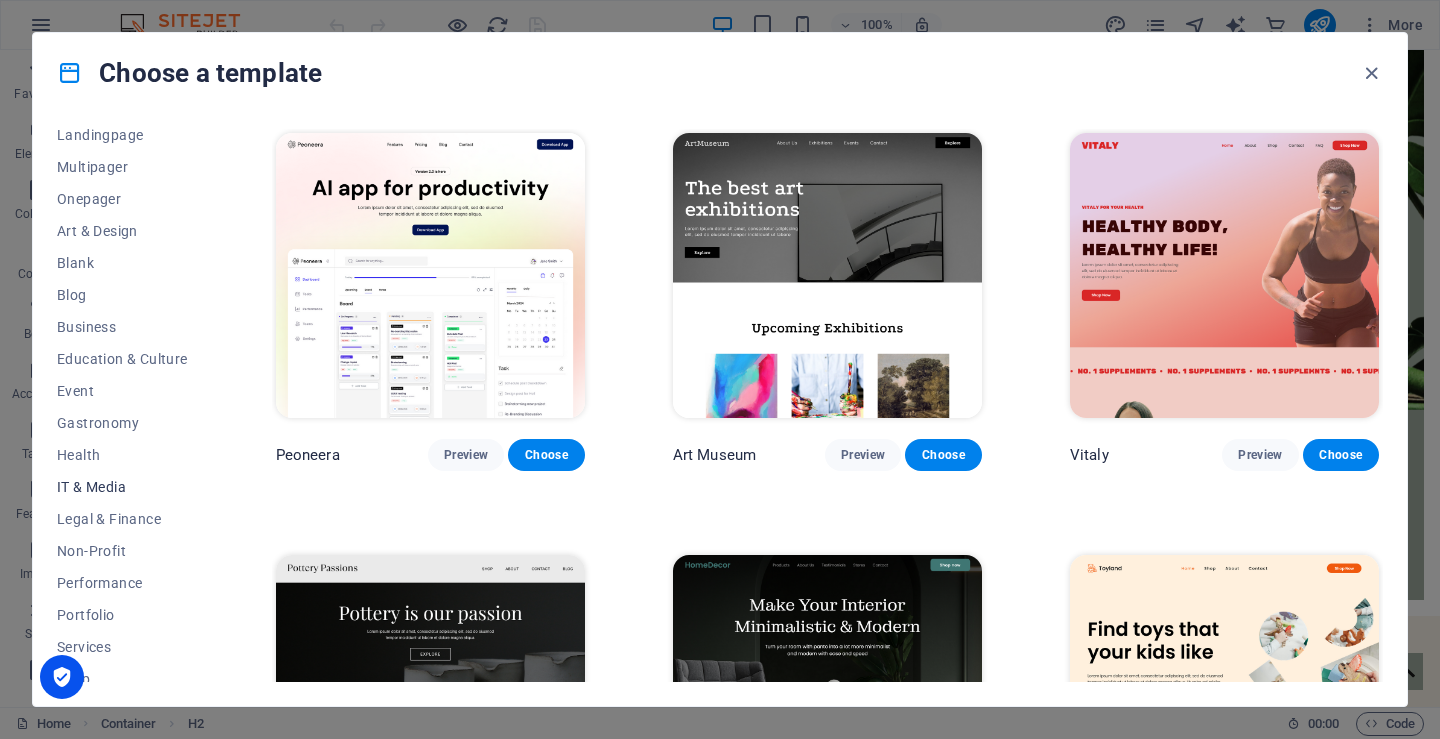 scroll, scrollTop: 0, scrollLeft: 0, axis: both 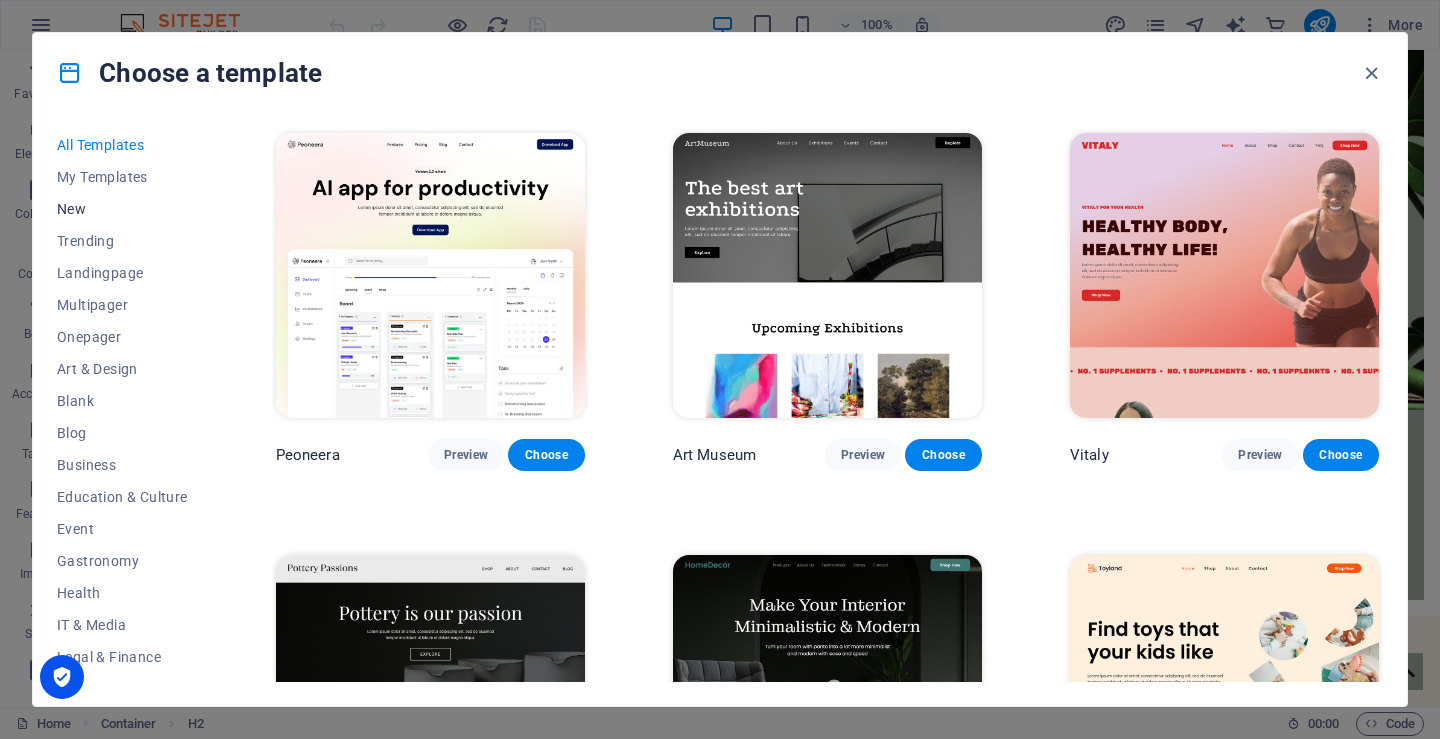 click on "New" at bounding box center (122, 209) 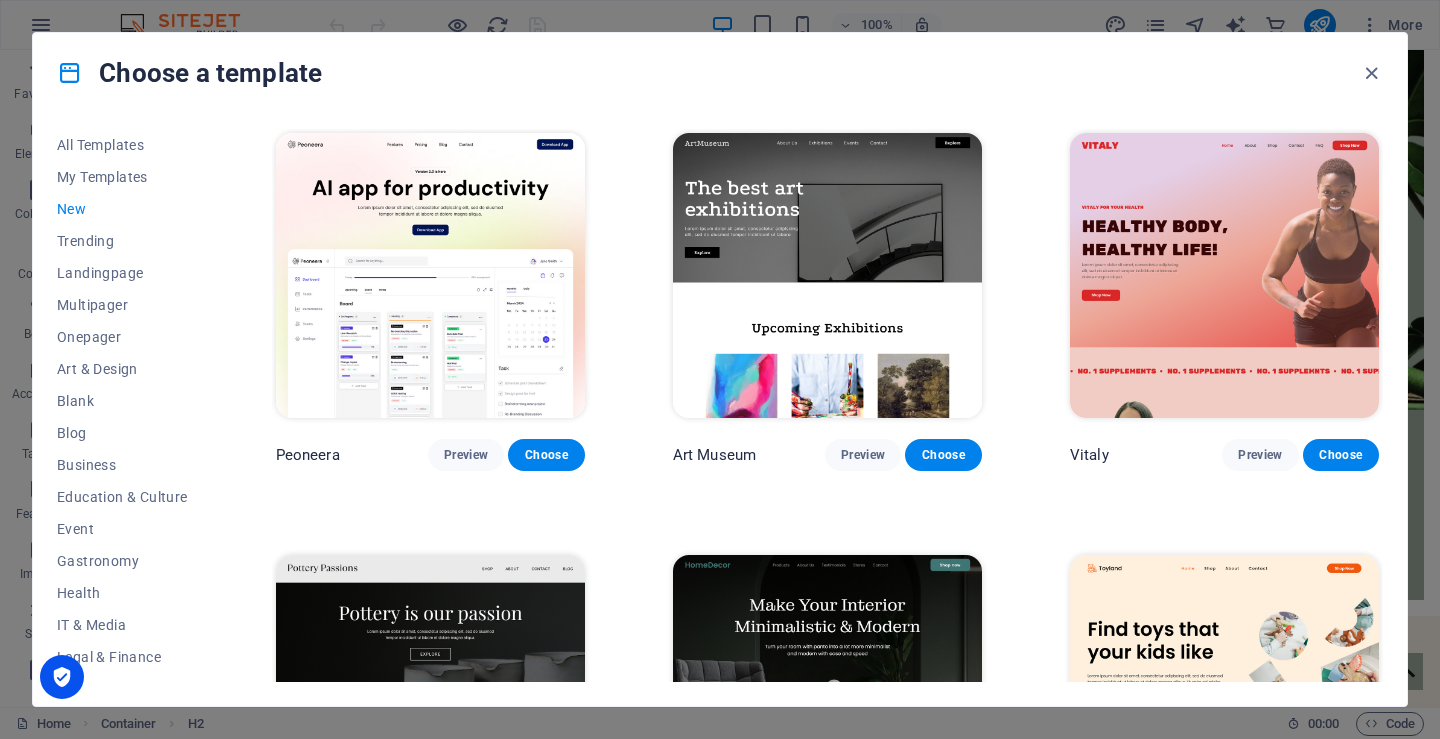 scroll, scrollTop: 400, scrollLeft: 0, axis: vertical 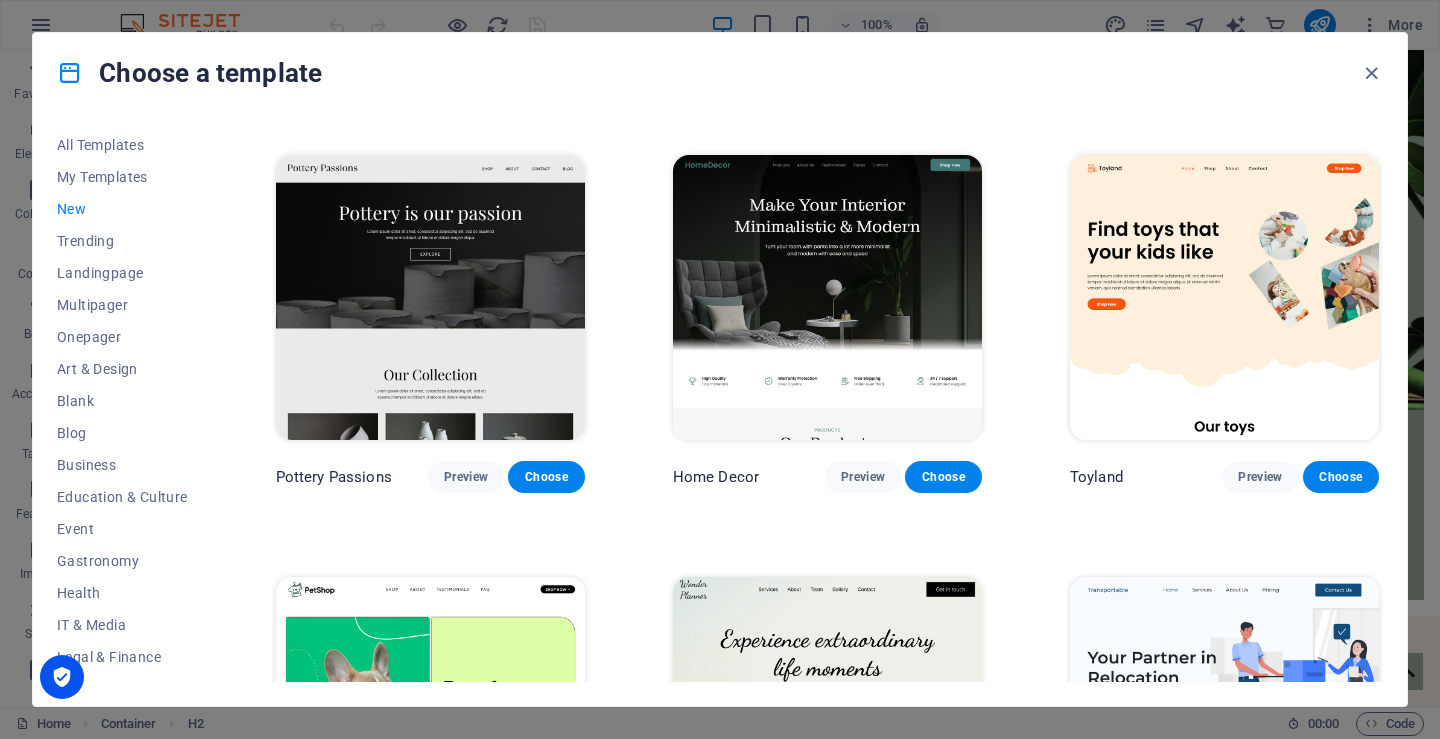 click on "New" at bounding box center [122, 209] 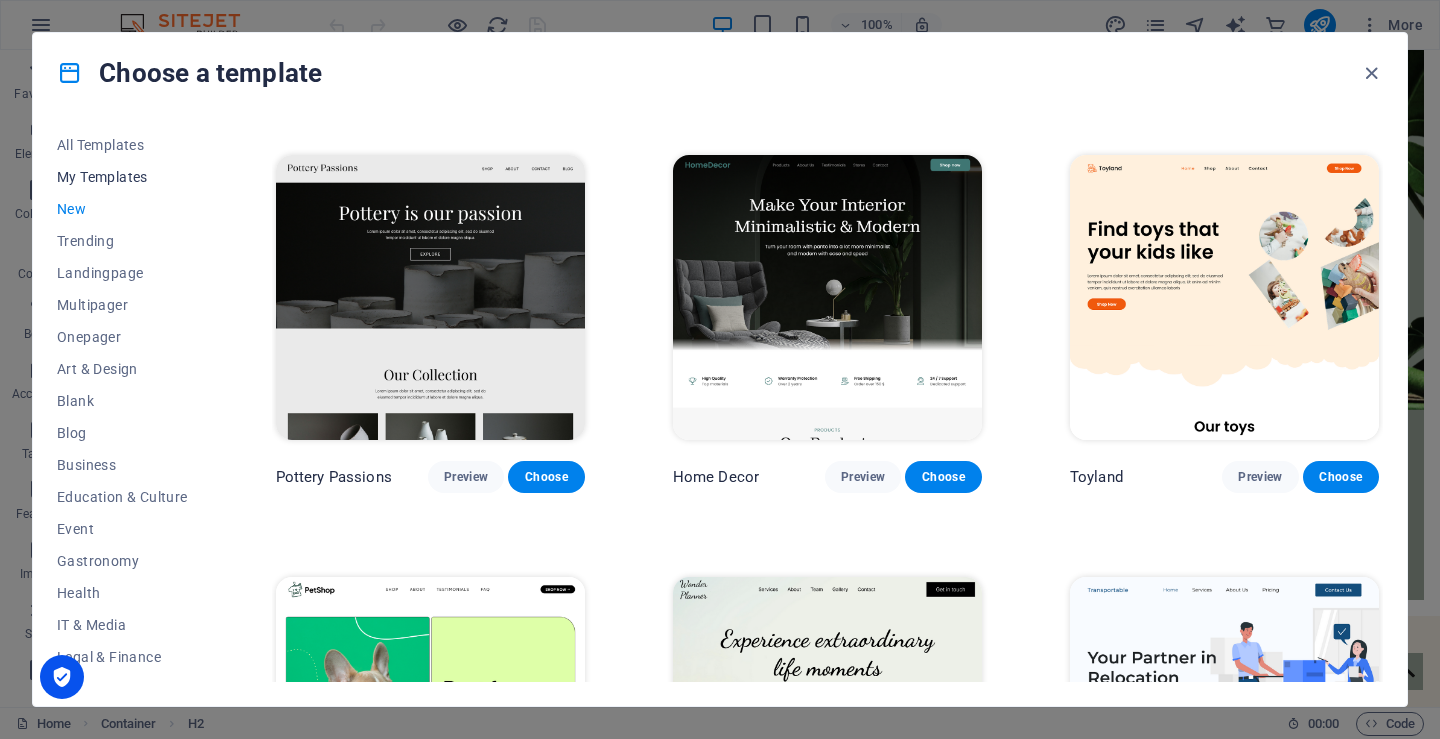 click on "My Templates" at bounding box center (122, 177) 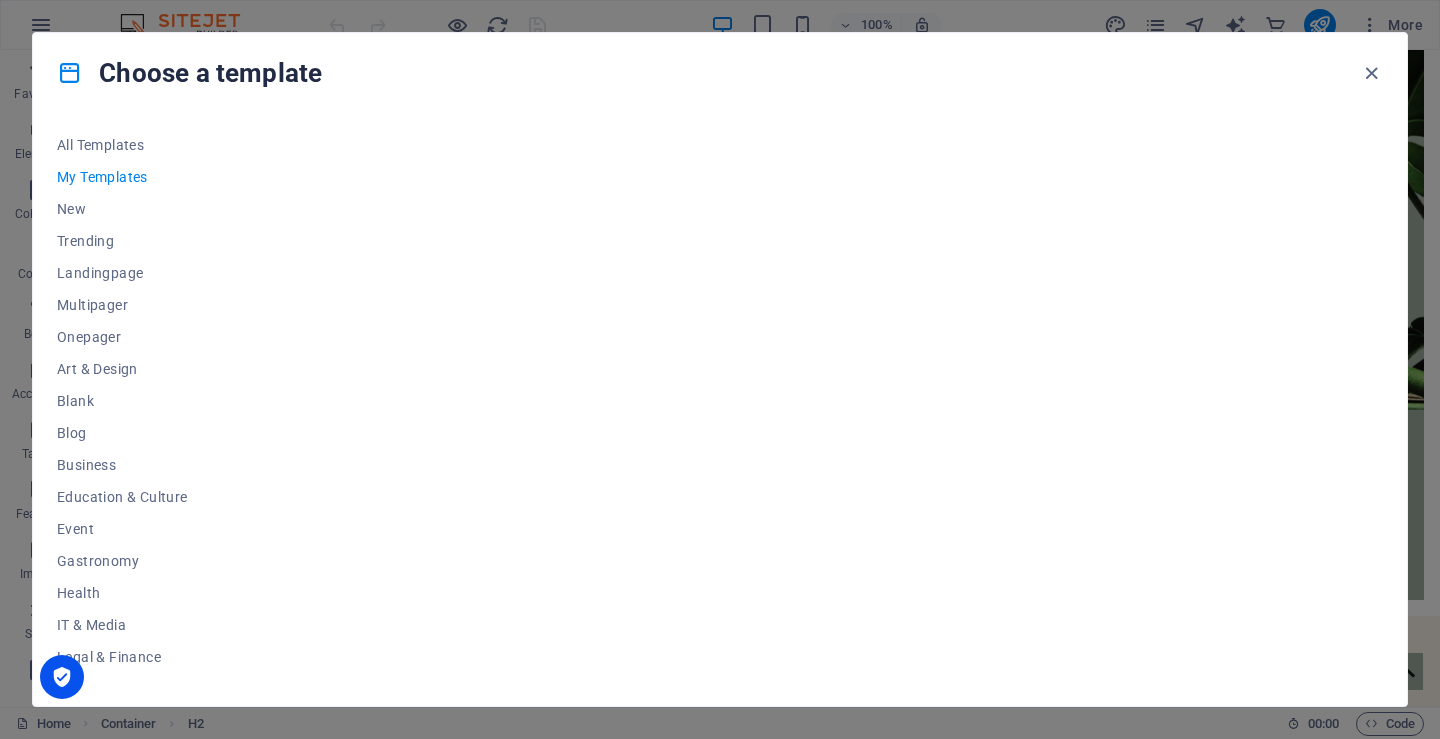 click on "My Templates" at bounding box center [122, 177] 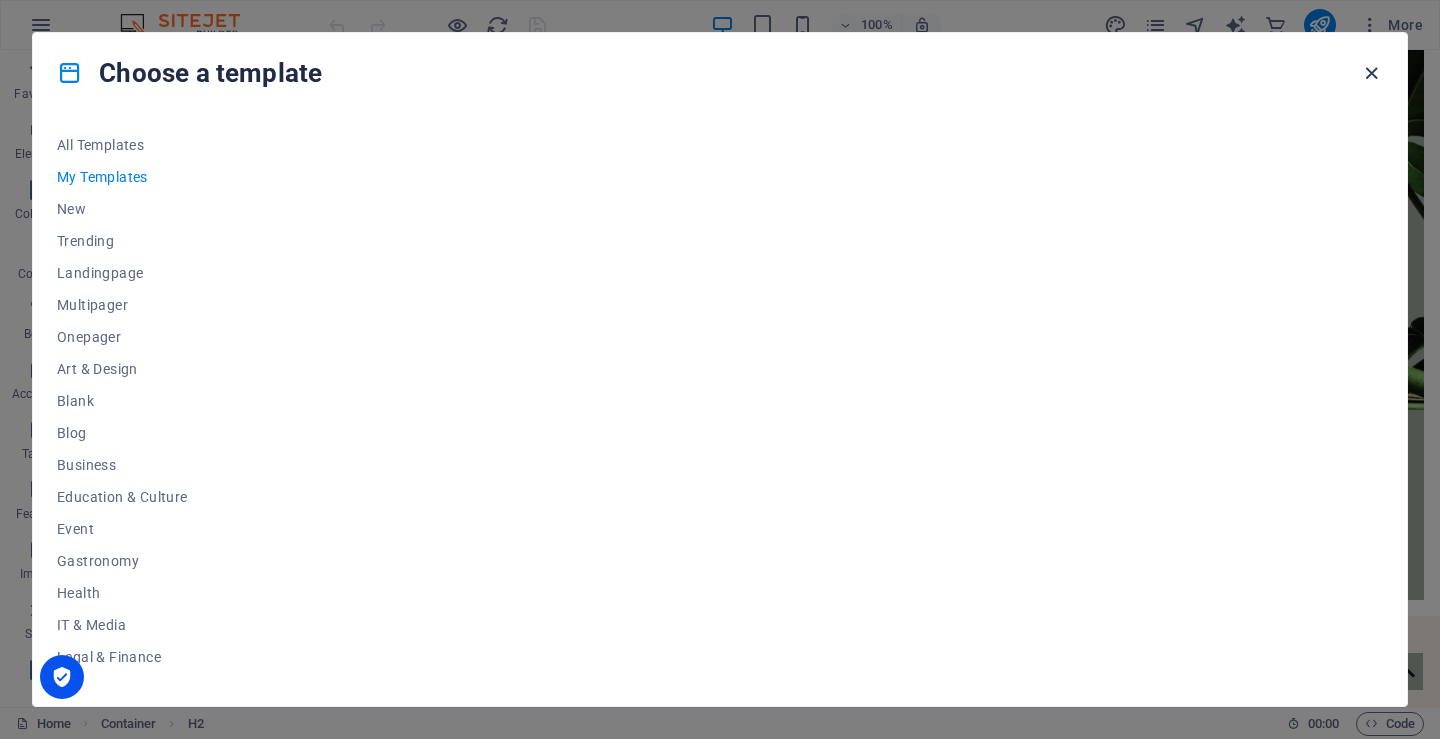 click at bounding box center (1371, 73) 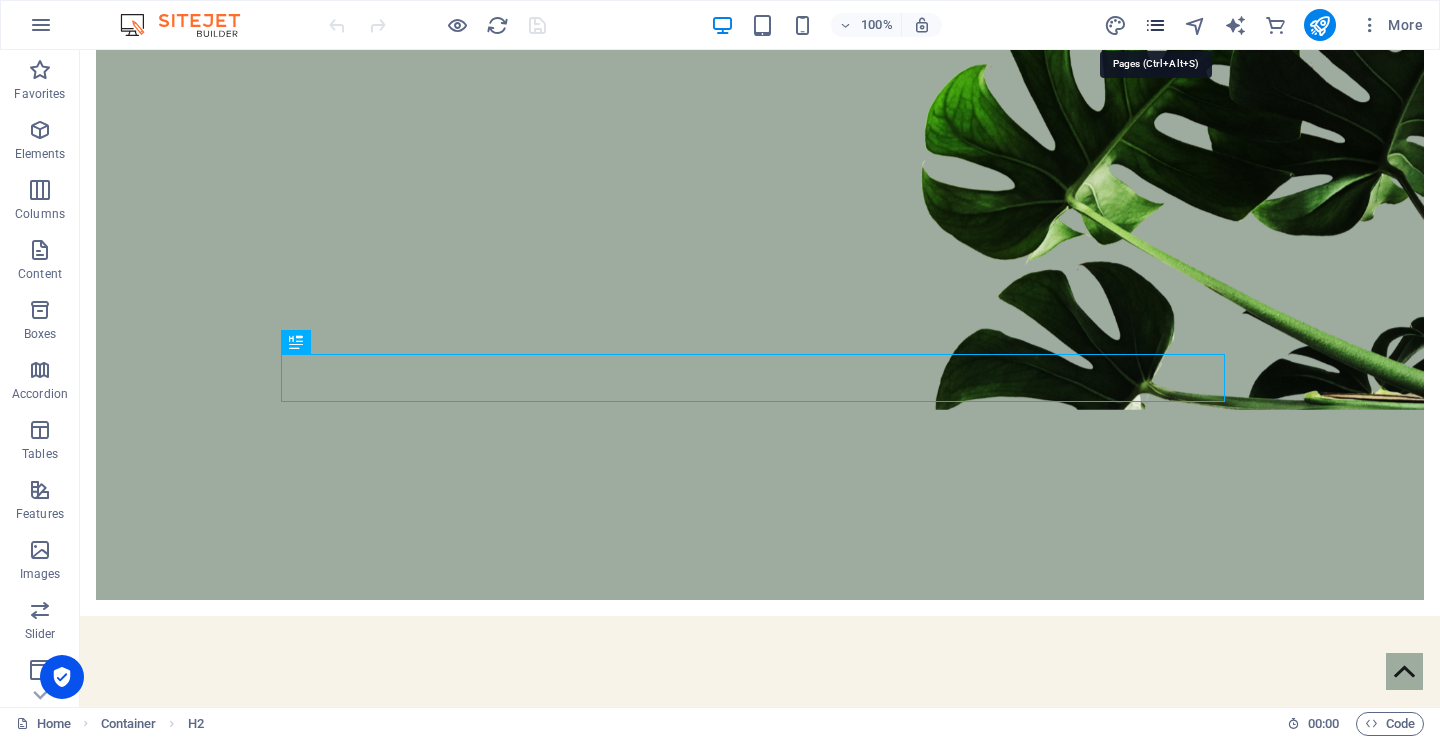 click at bounding box center (1155, 25) 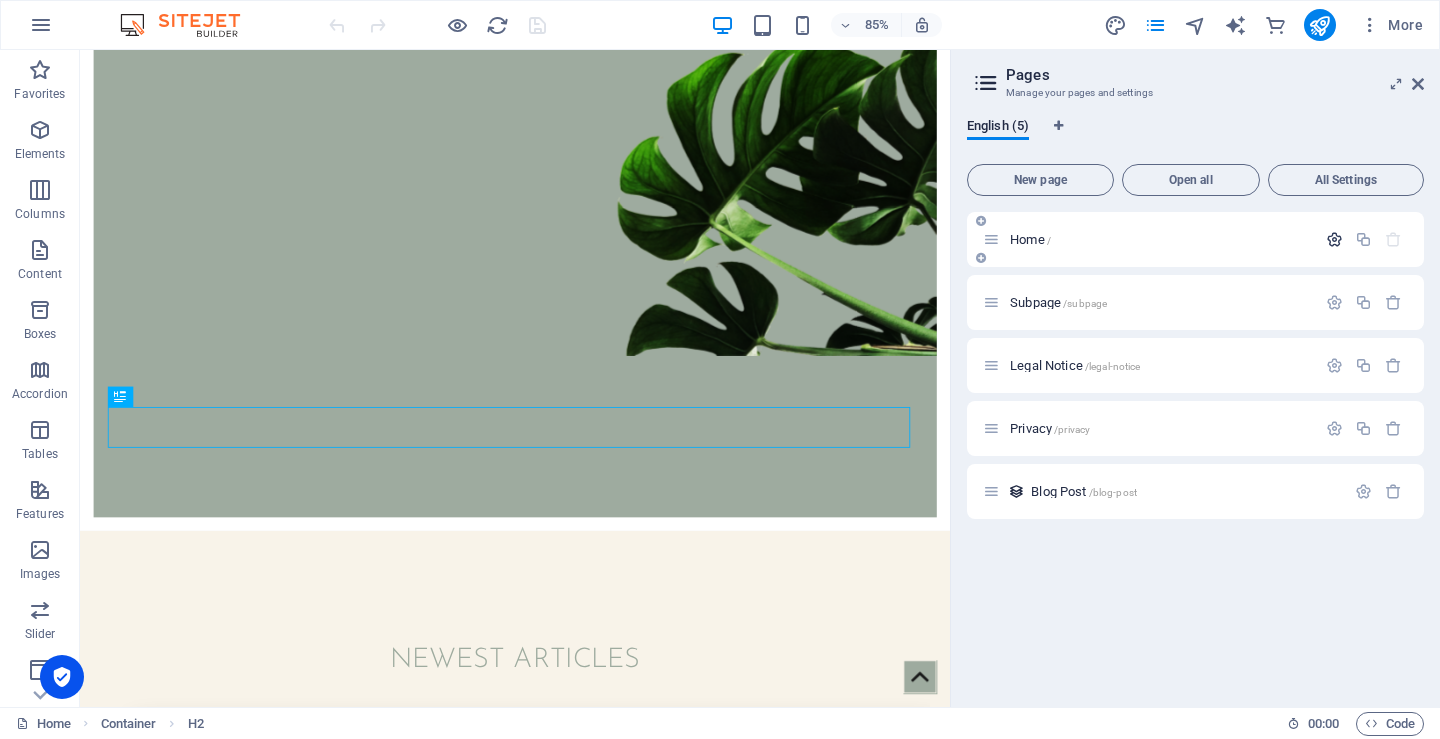 click at bounding box center [1334, 239] 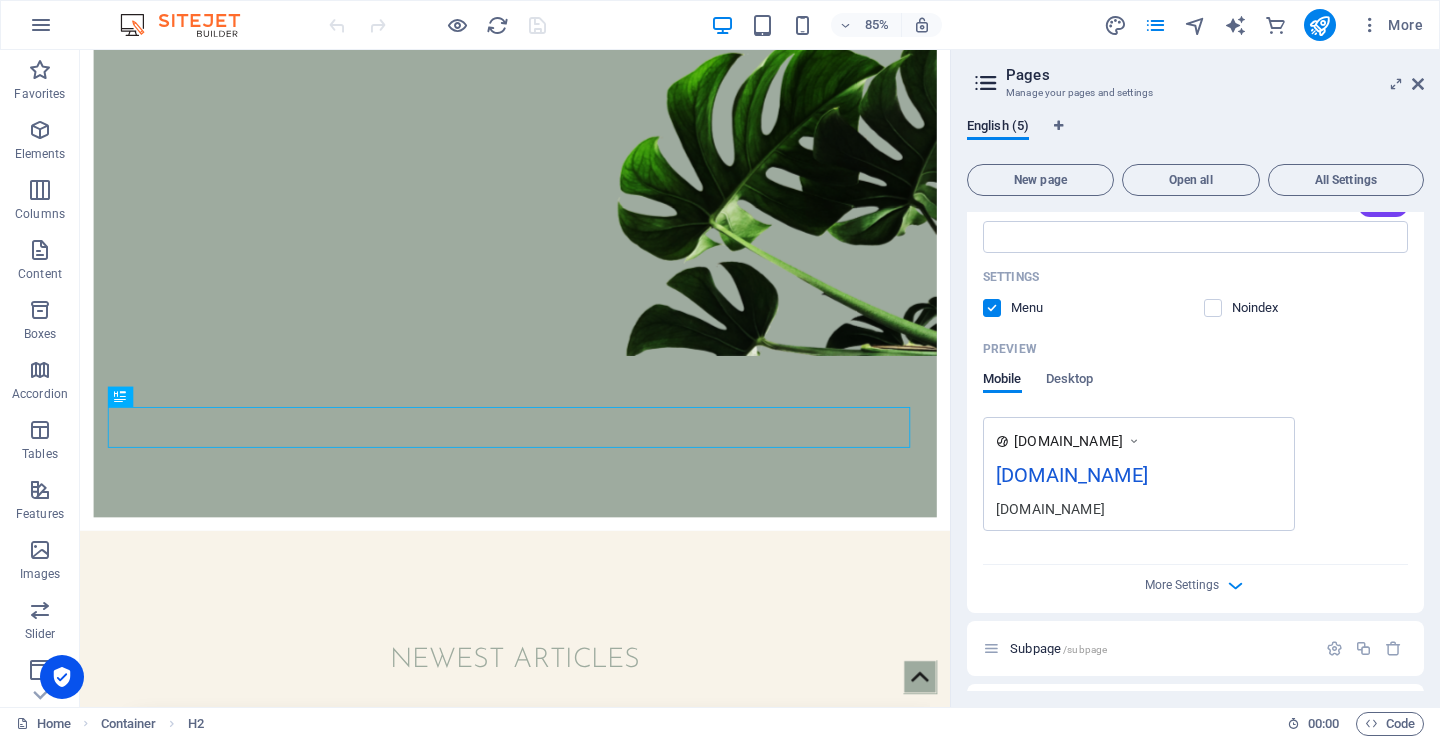 scroll, scrollTop: 400, scrollLeft: 0, axis: vertical 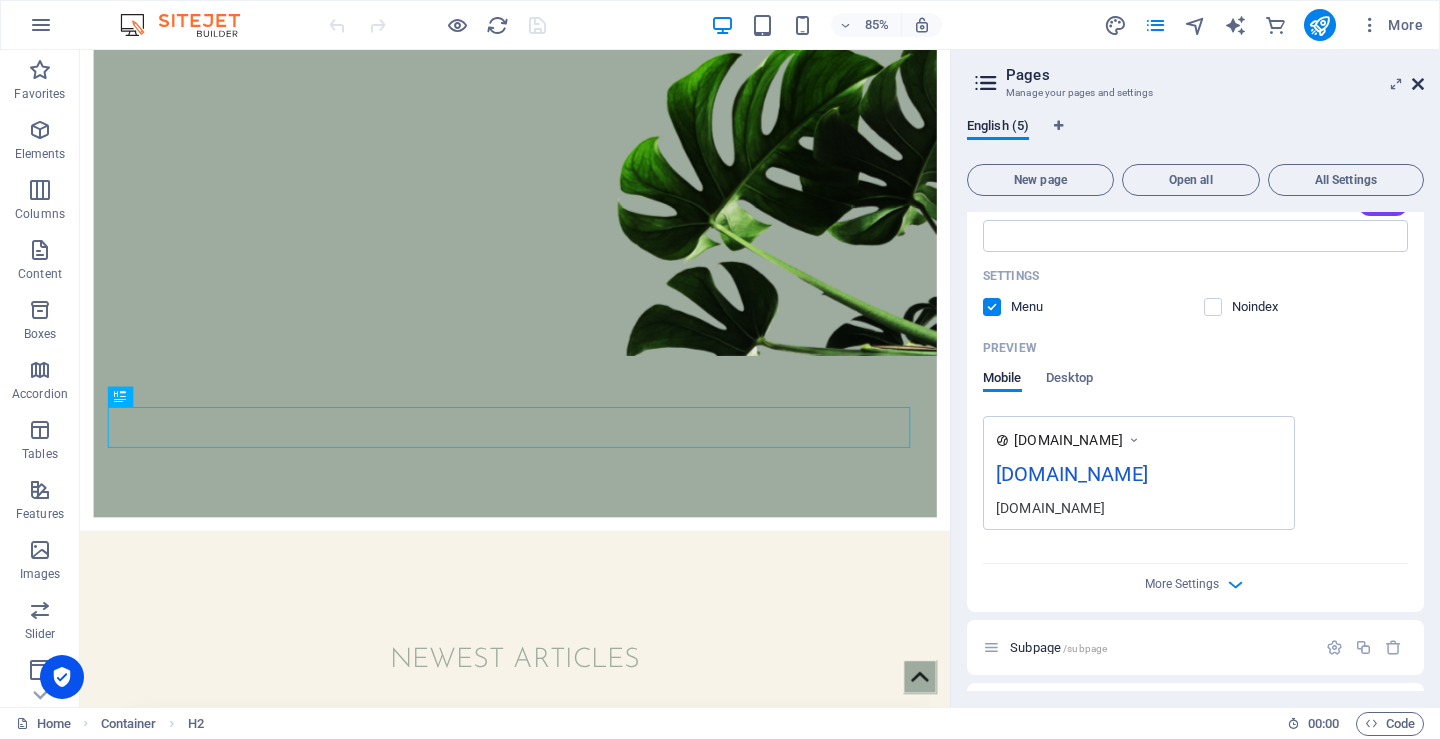 click at bounding box center (1418, 84) 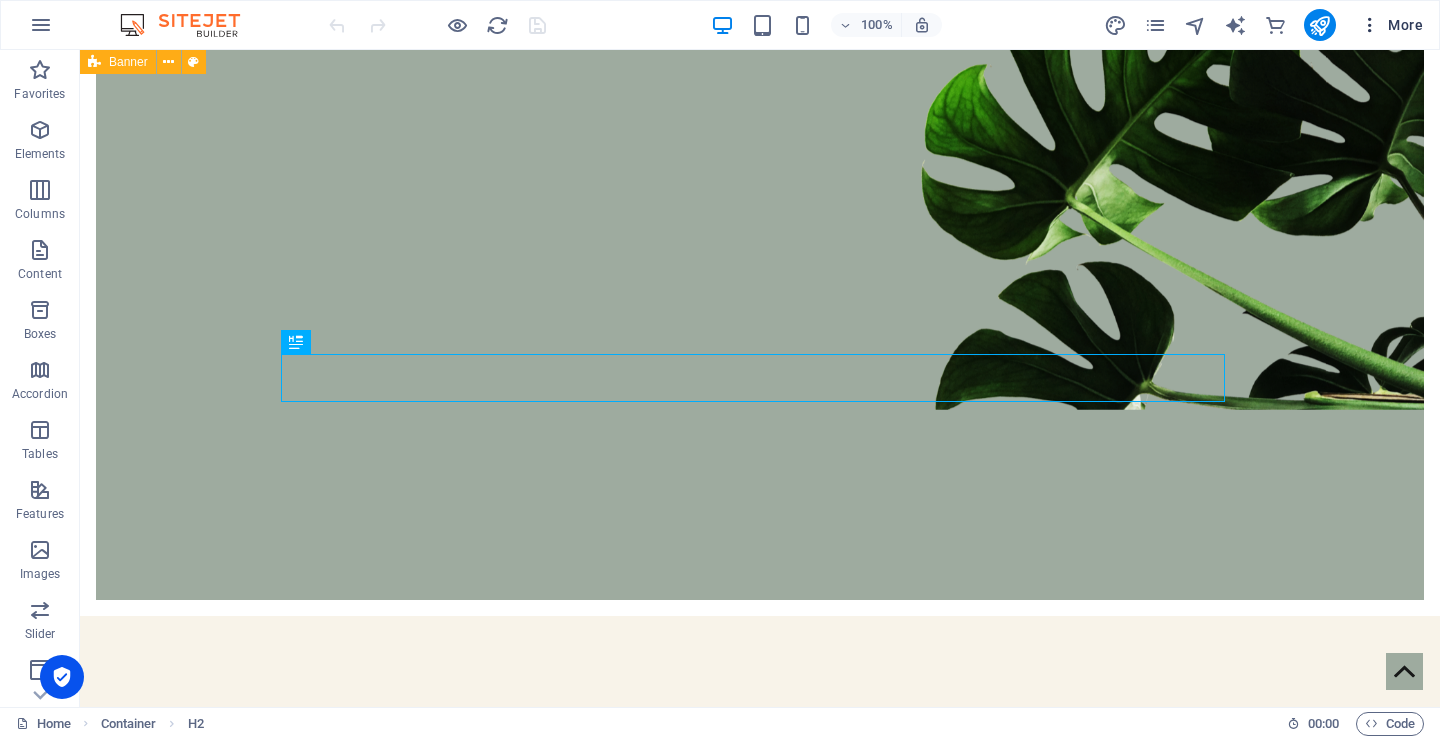click at bounding box center [1370, 25] 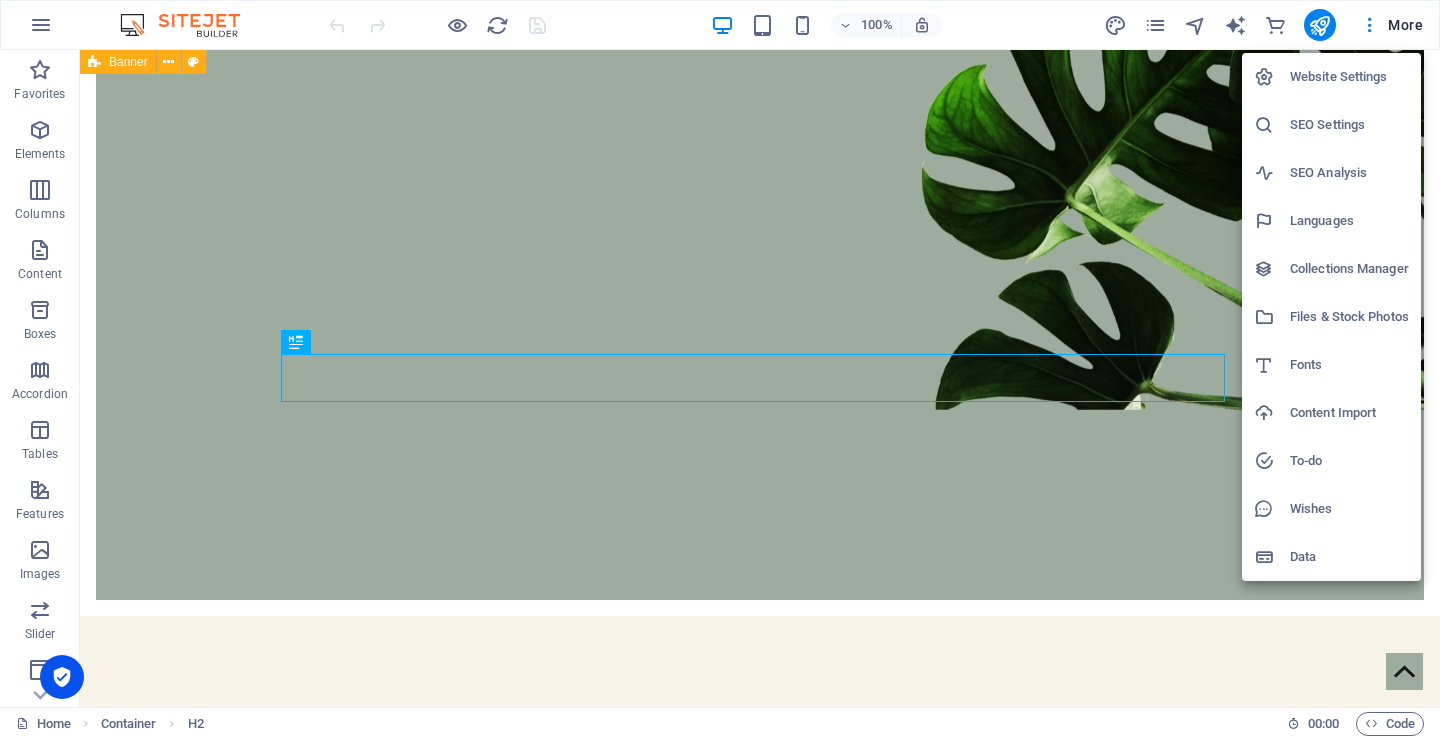 click on "Data" at bounding box center [1349, 557] 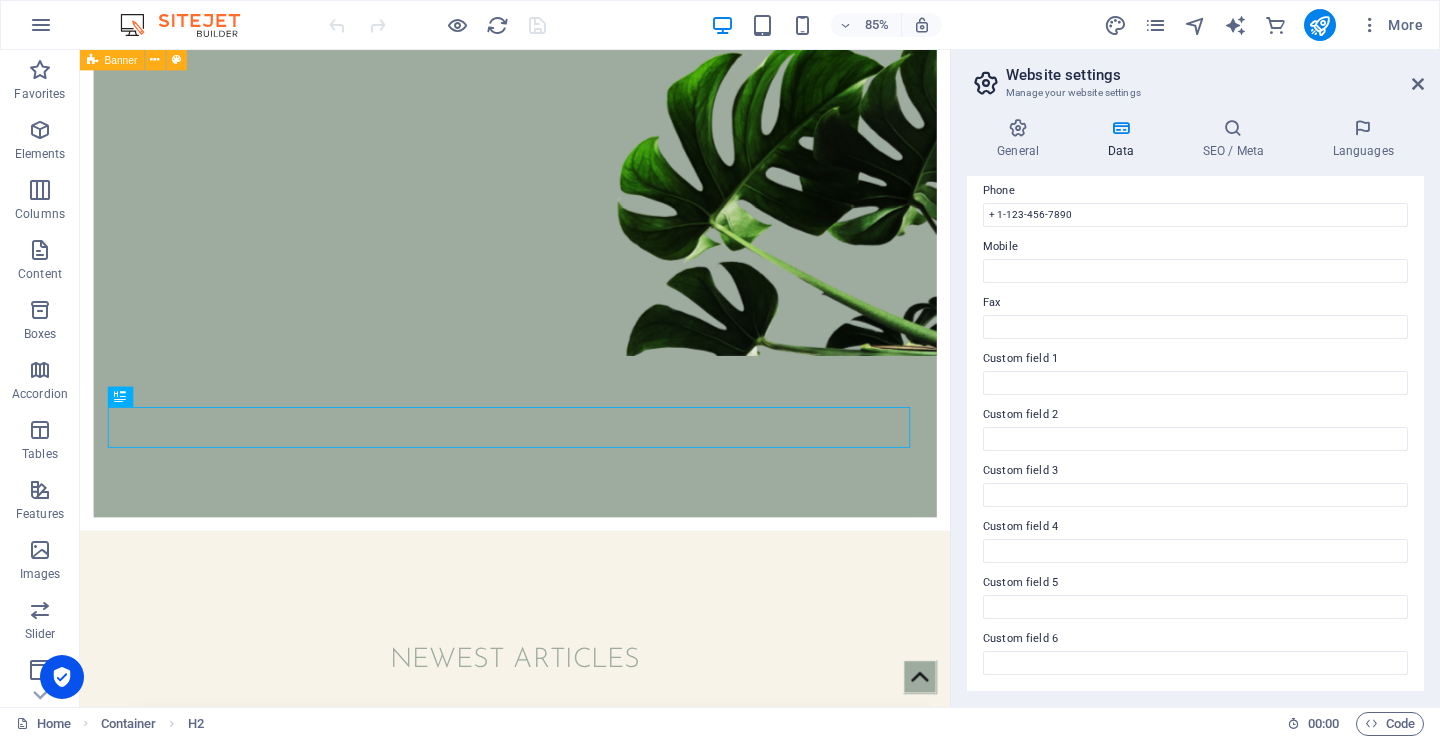 scroll, scrollTop: 0, scrollLeft: 0, axis: both 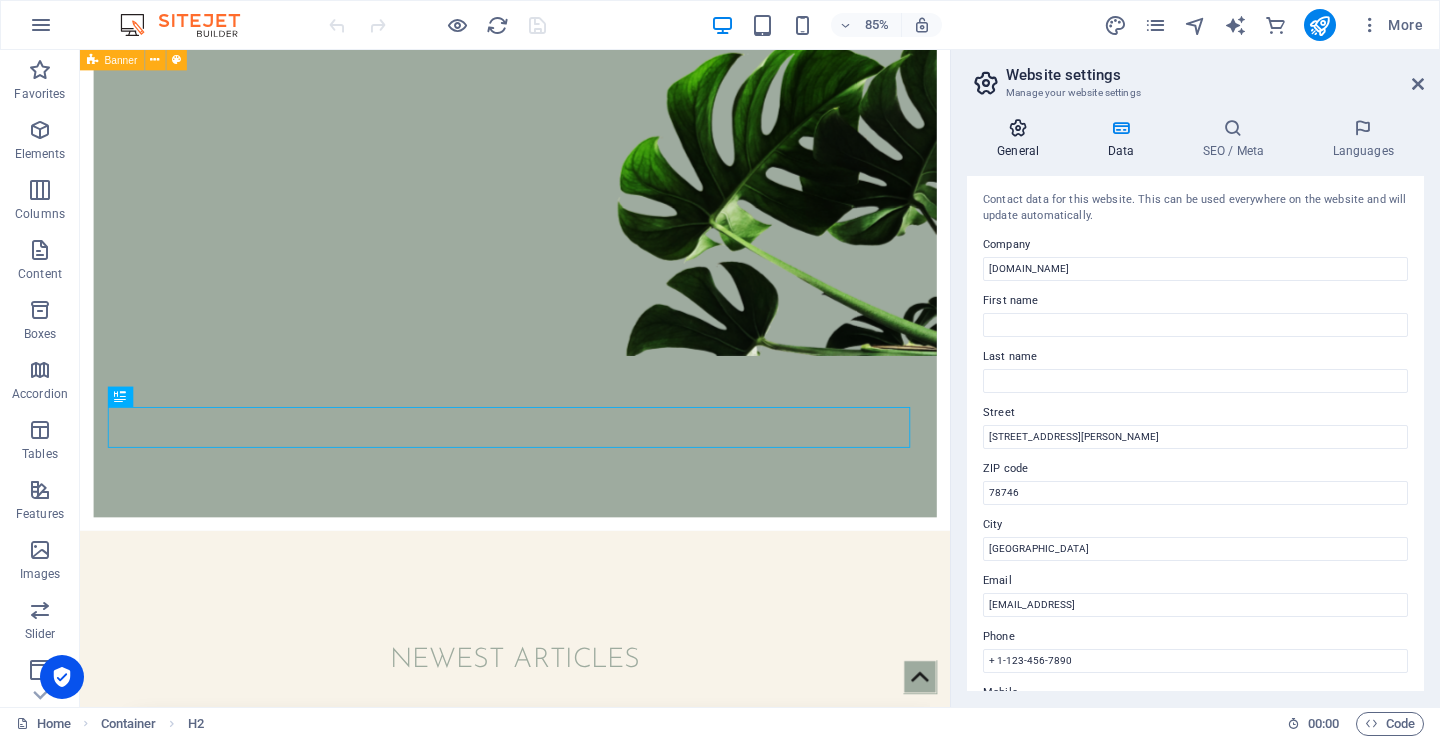 click on "General" at bounding box center [1022, 139] 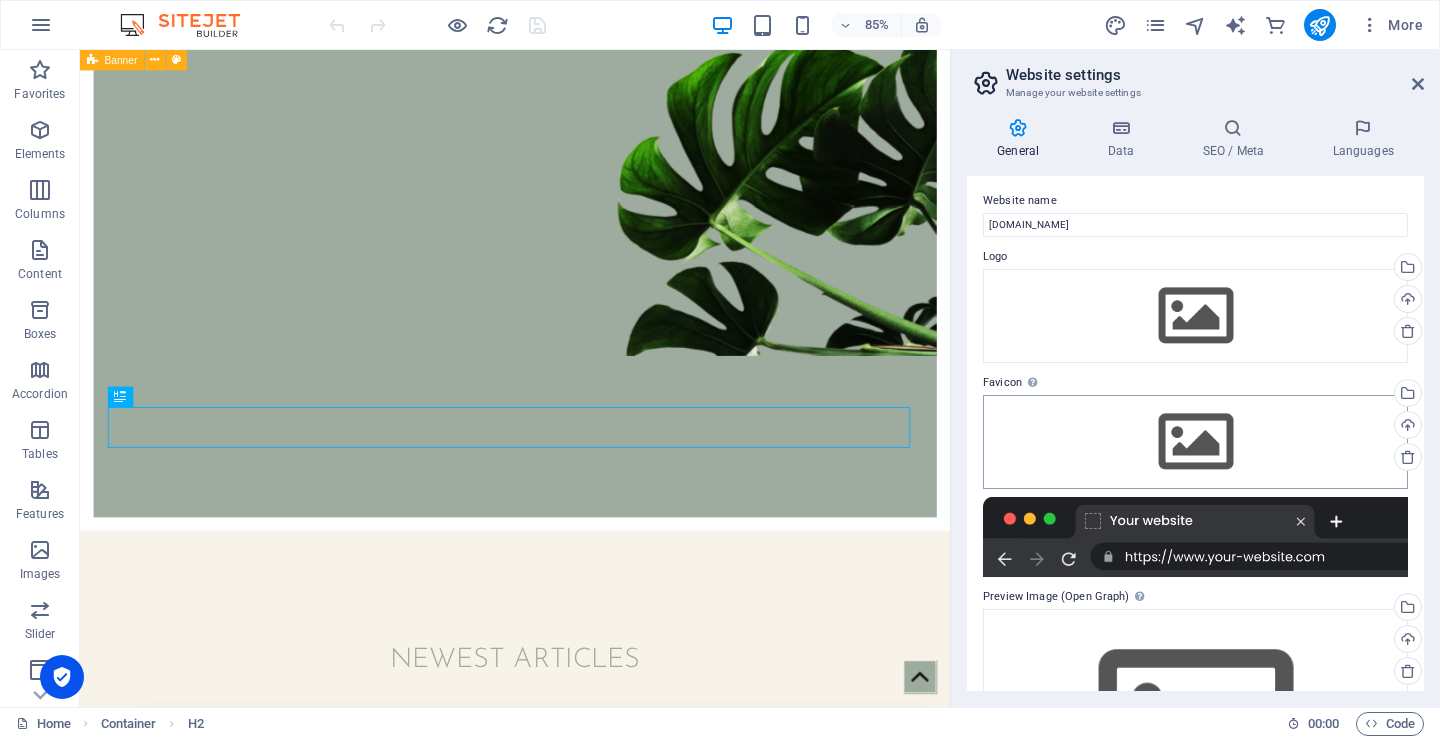 scroll, scrollTop: 0, scrollLeft: 0, axis: both 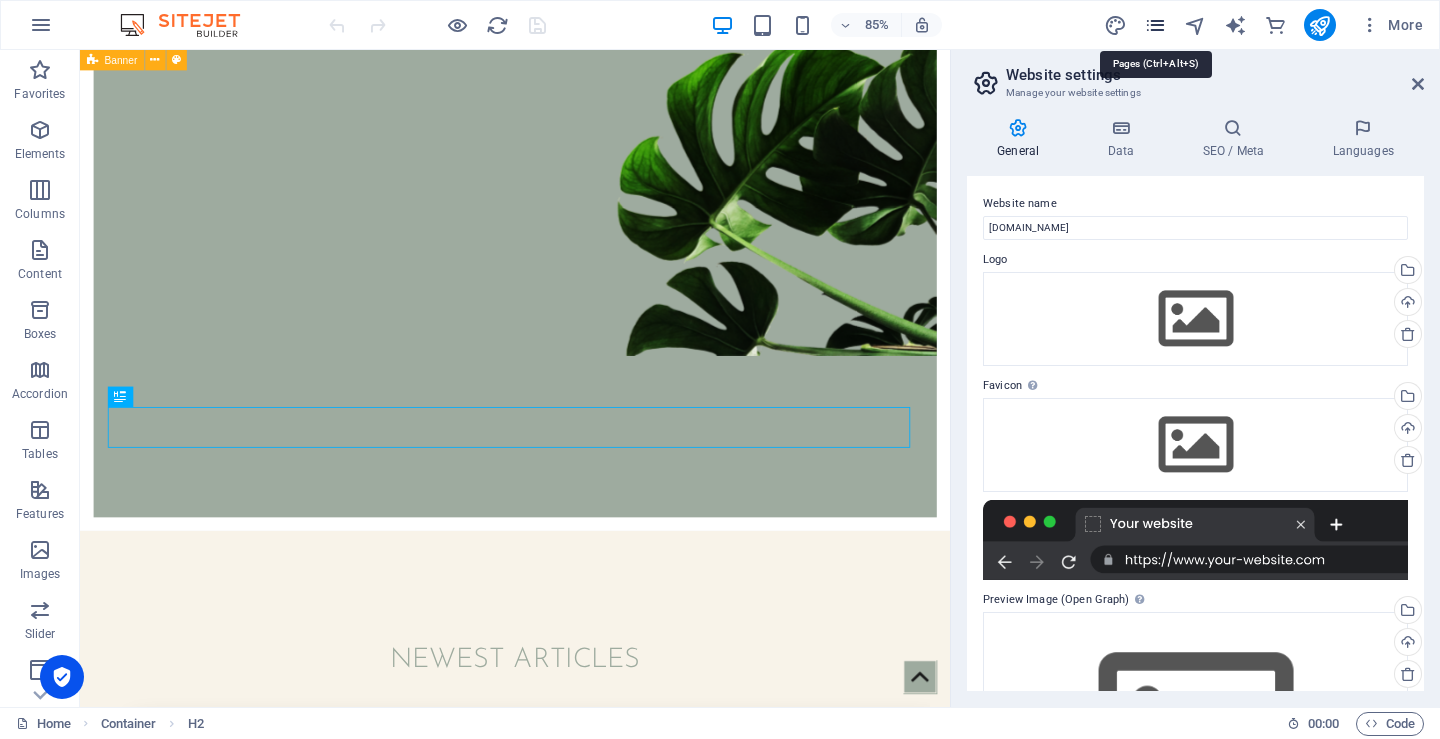 click at bounding box center [1155, 25] 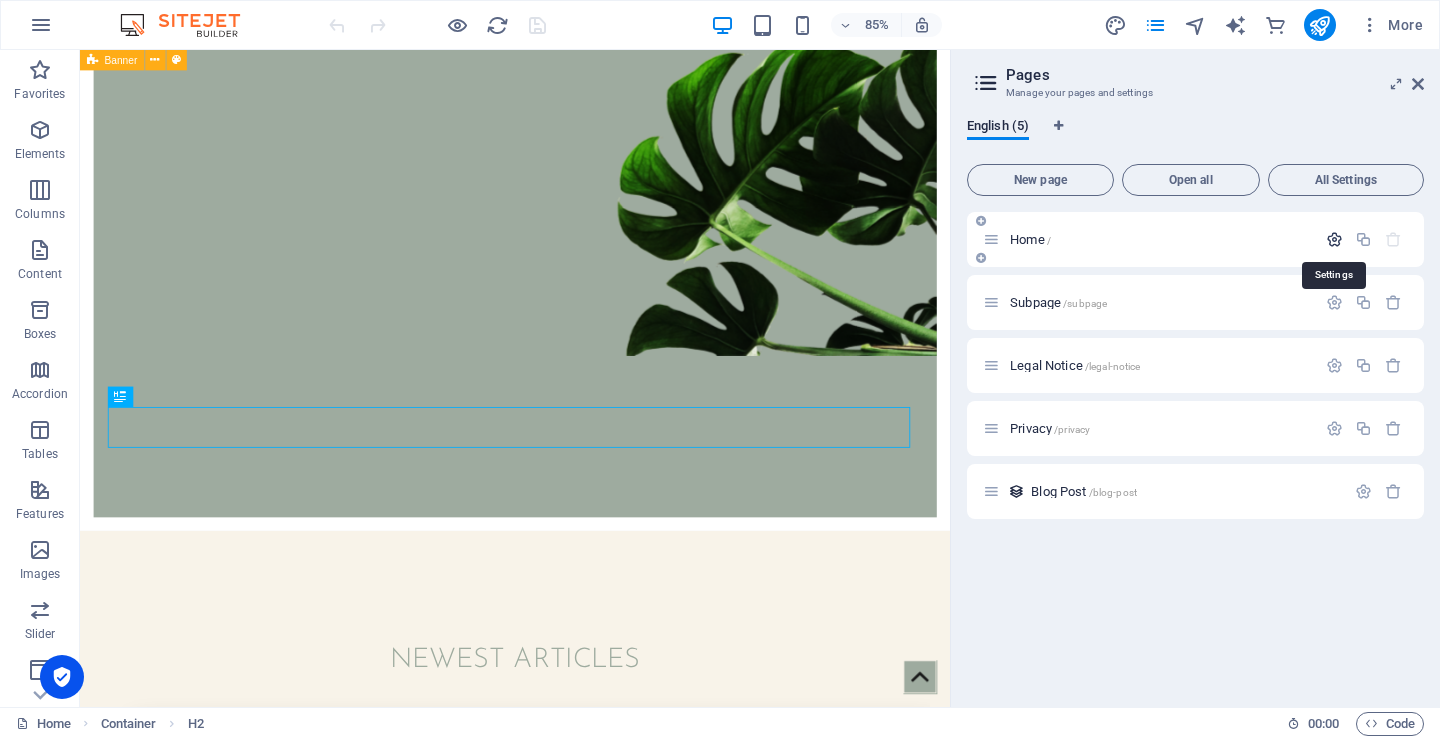 click at bounding box center [1334, 239] 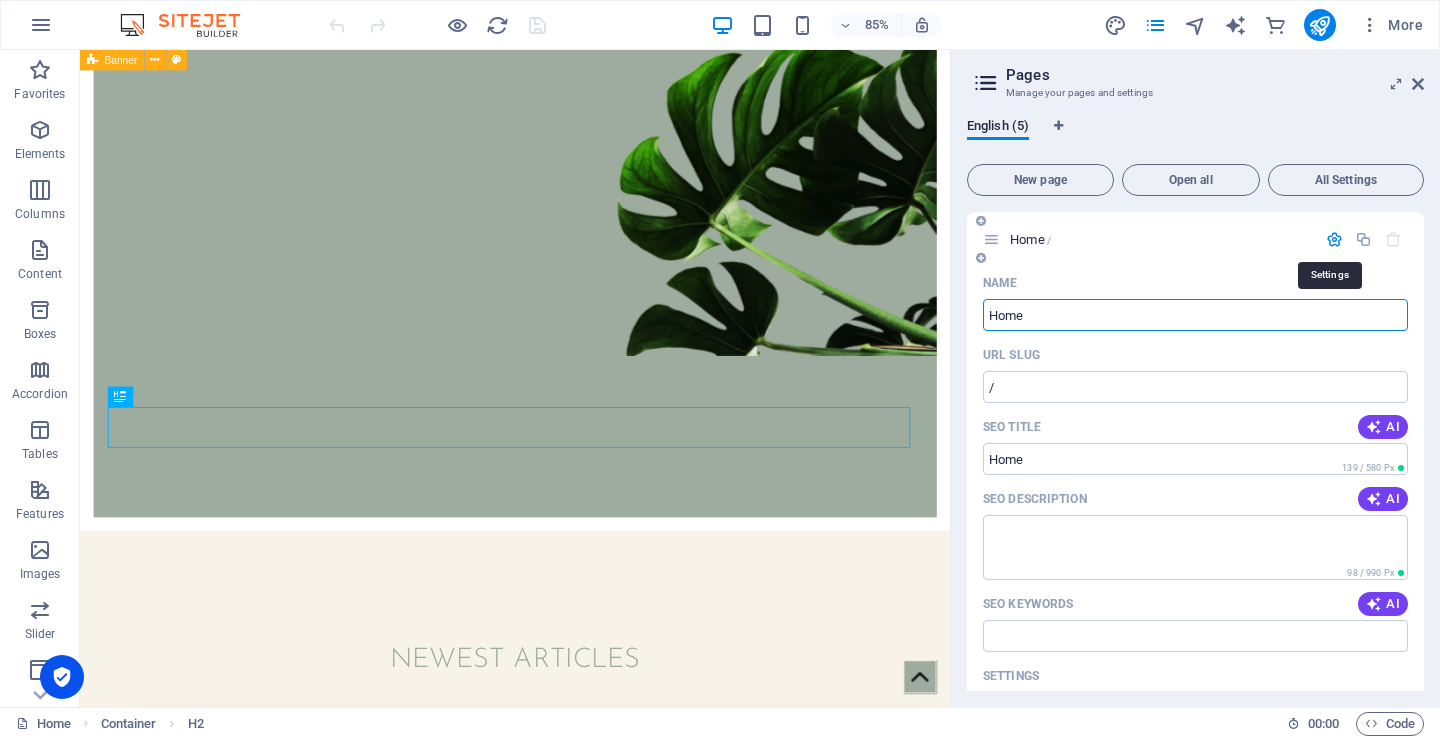 click at bounding box center [1334, 239] 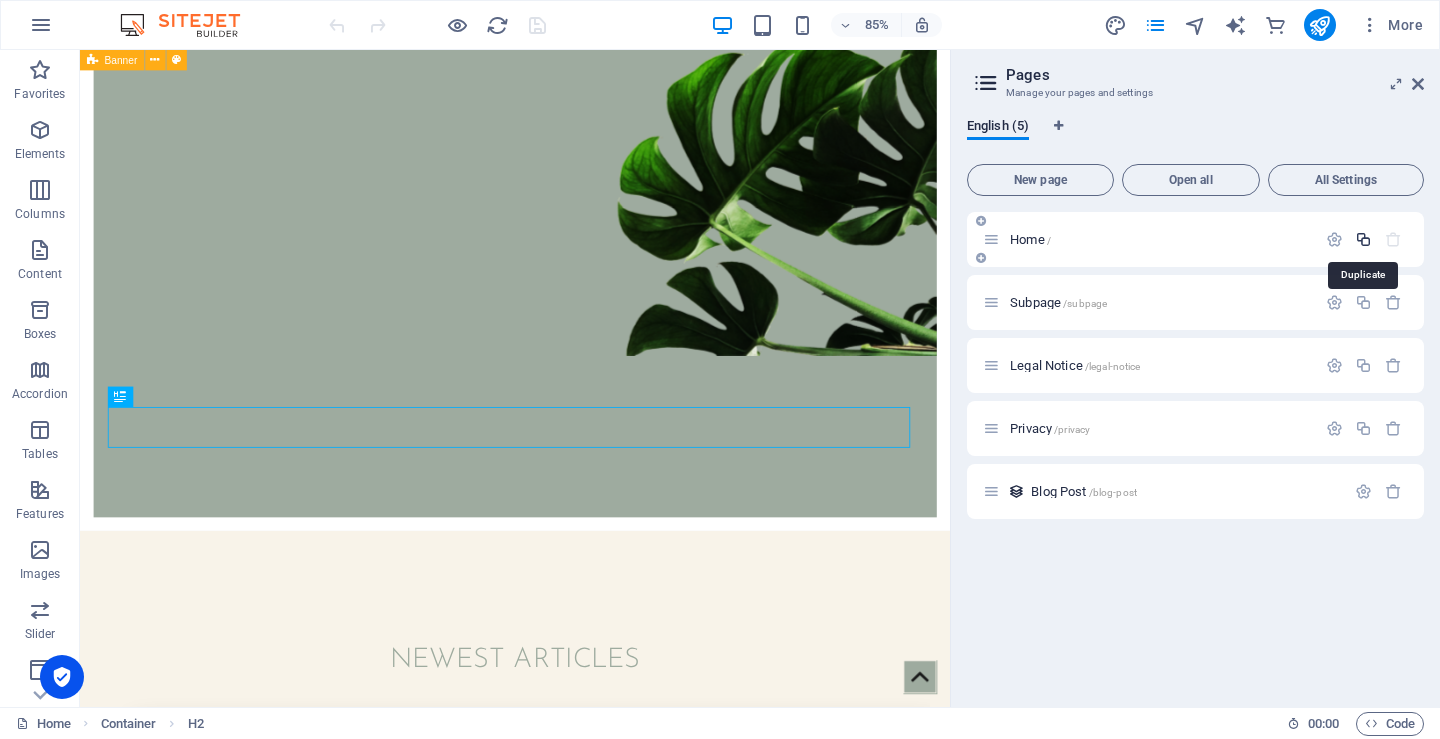 click at bounding box center (1363, 239) 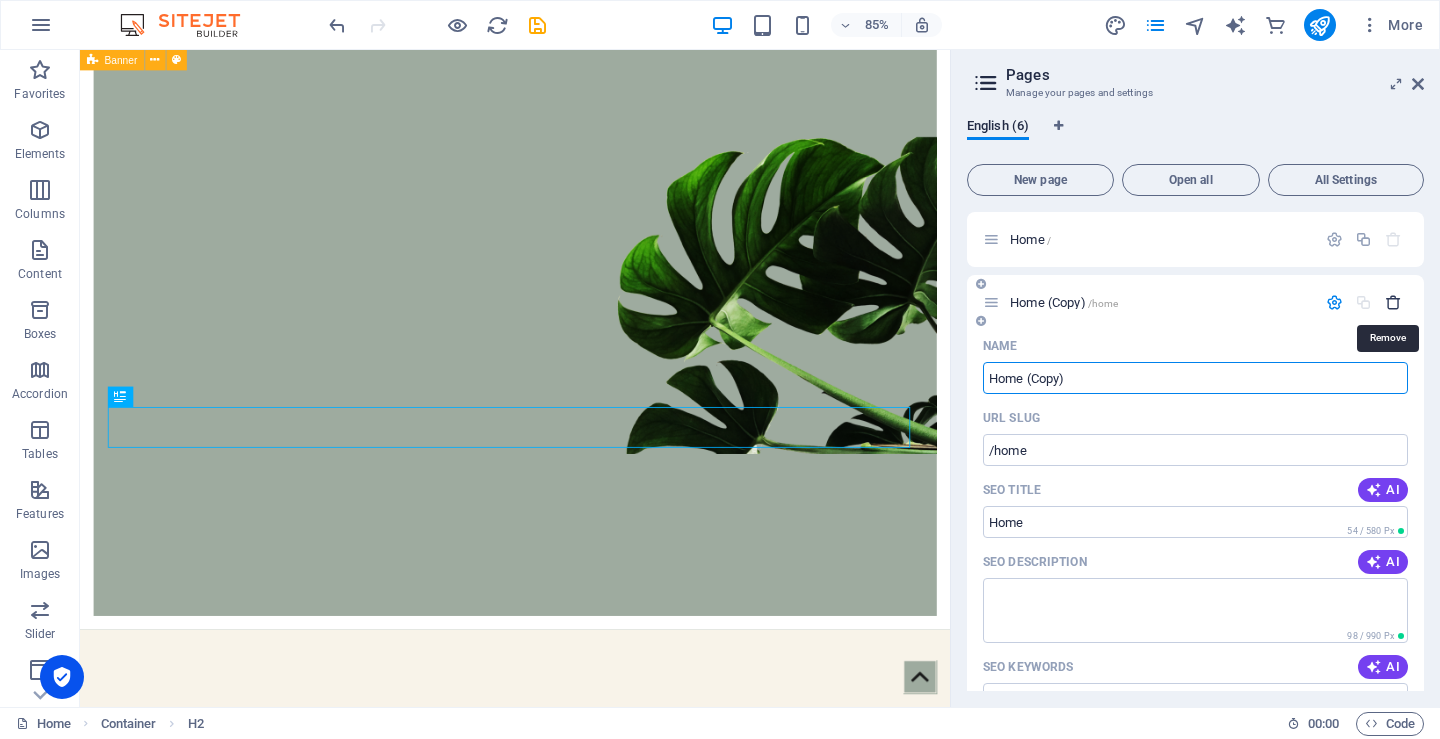 click at bounding box center (1393, 302) 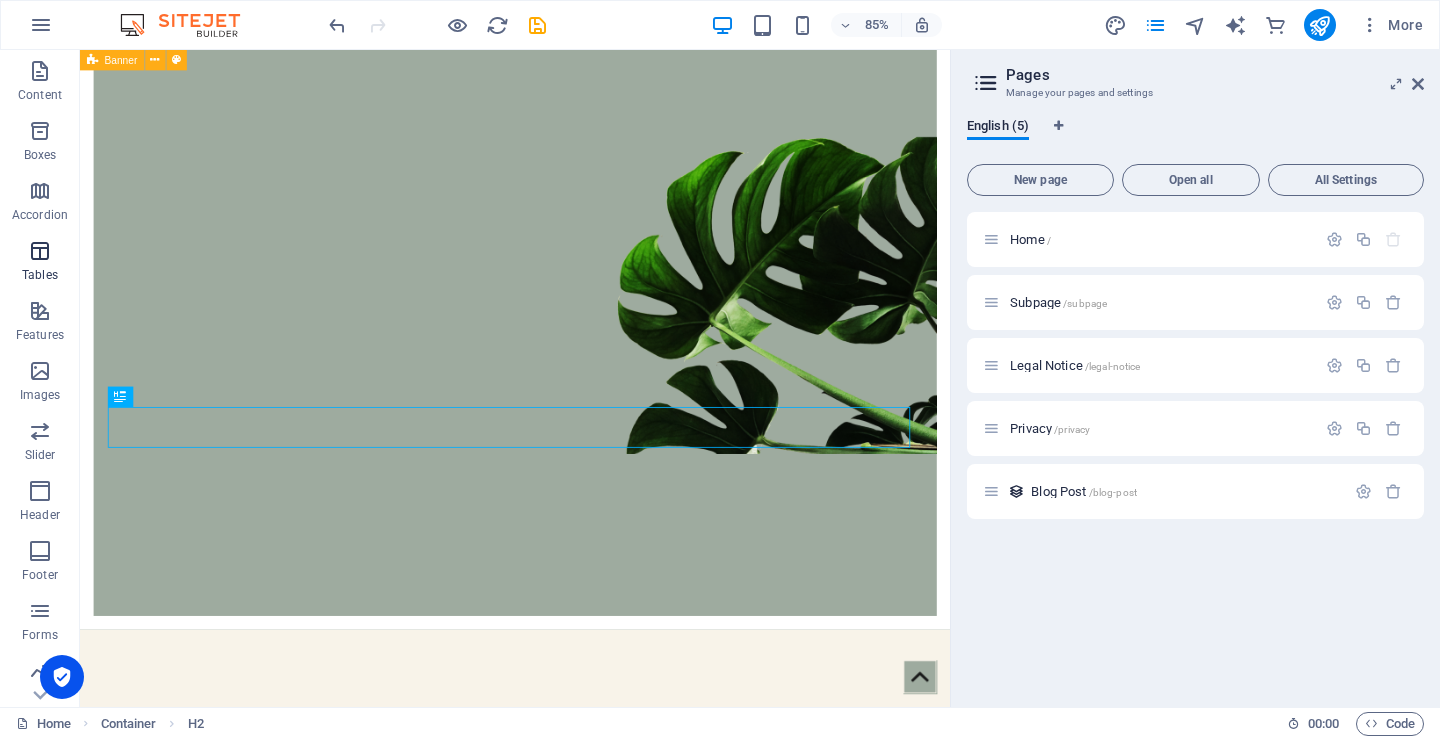 scroll, scrollTop: 303, scrollLeft: 0, axis: vertical 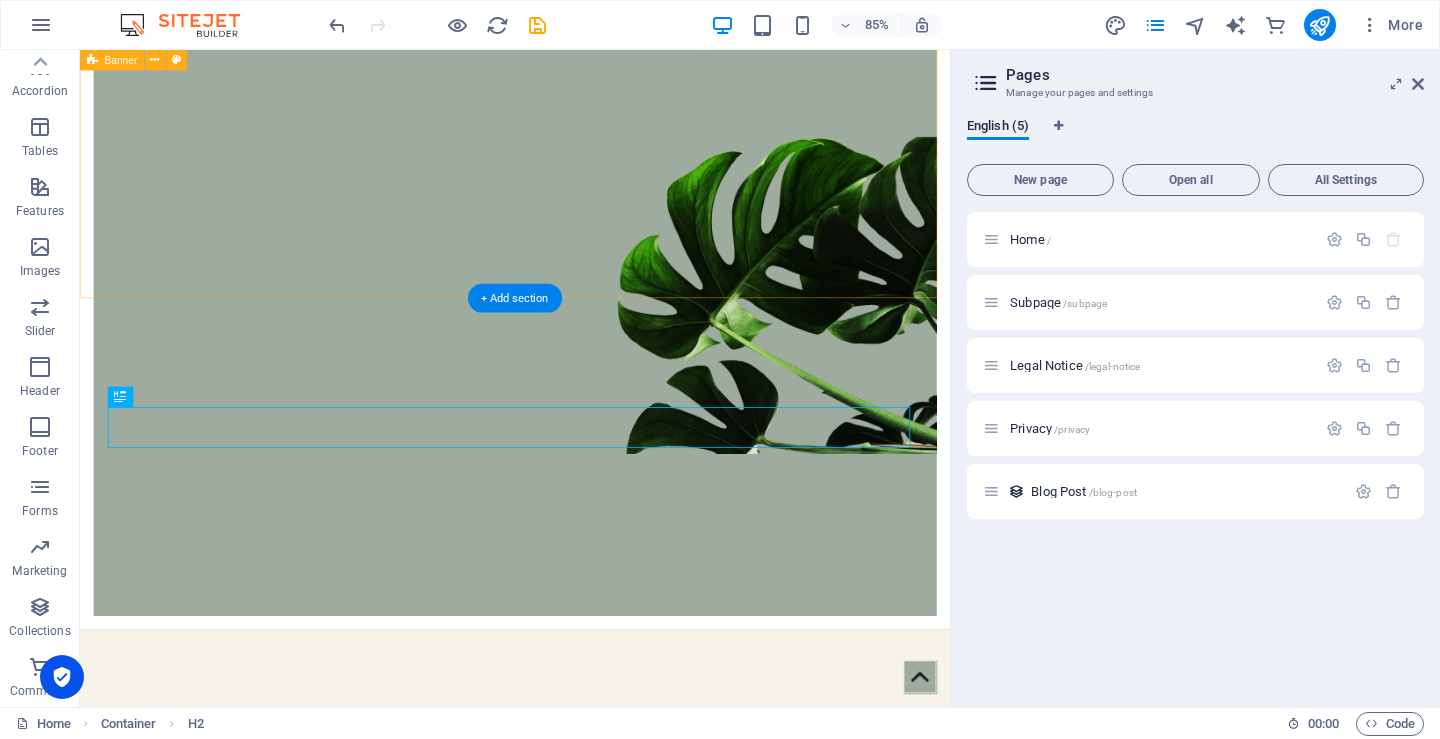 click at bounding box center (592, 230) 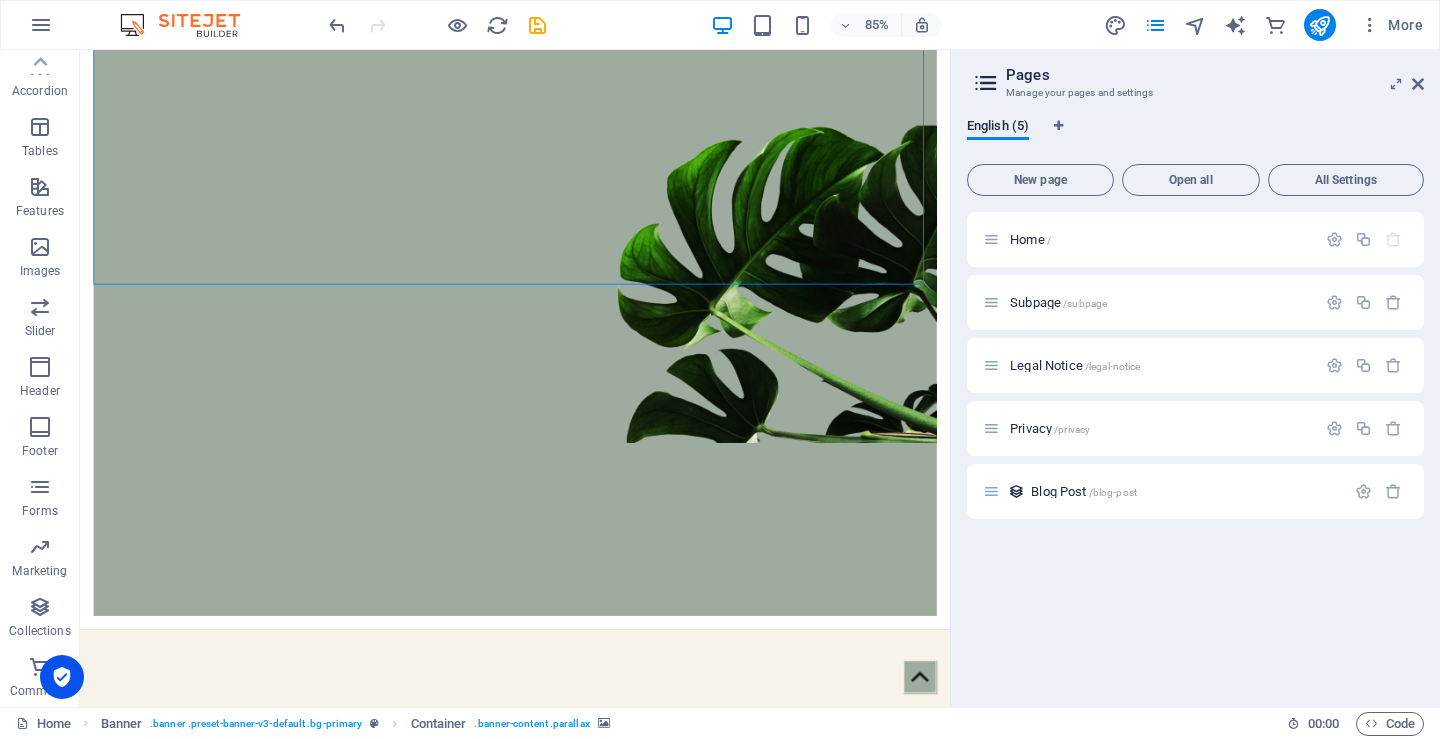 scroll, scrollTop: 0, scrollLeft: 0, axis: both 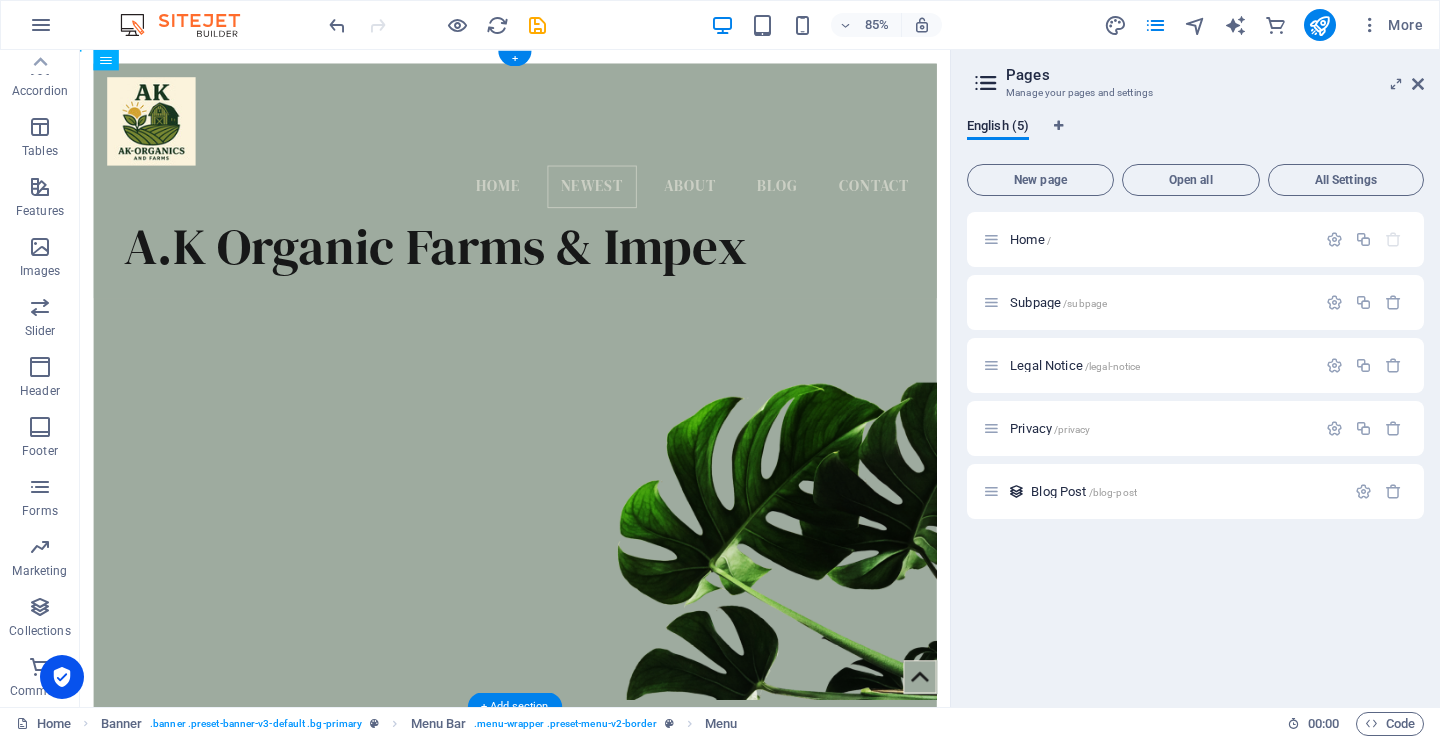 drag, startPoint x: 409, startPoint y: 95, endPoint x: 407, endPoint y: 194, distance: 99.0202 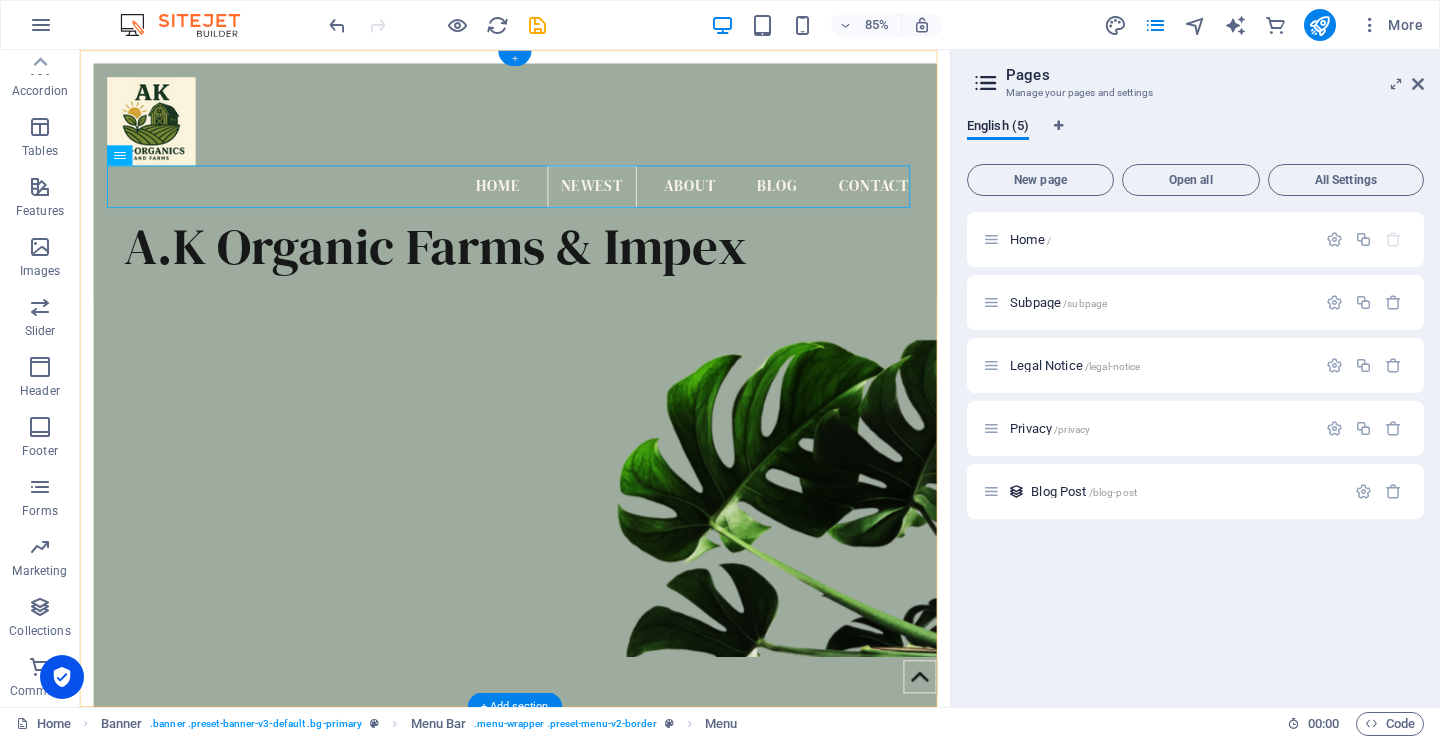 click on "+" at bounding box center [514, 58] 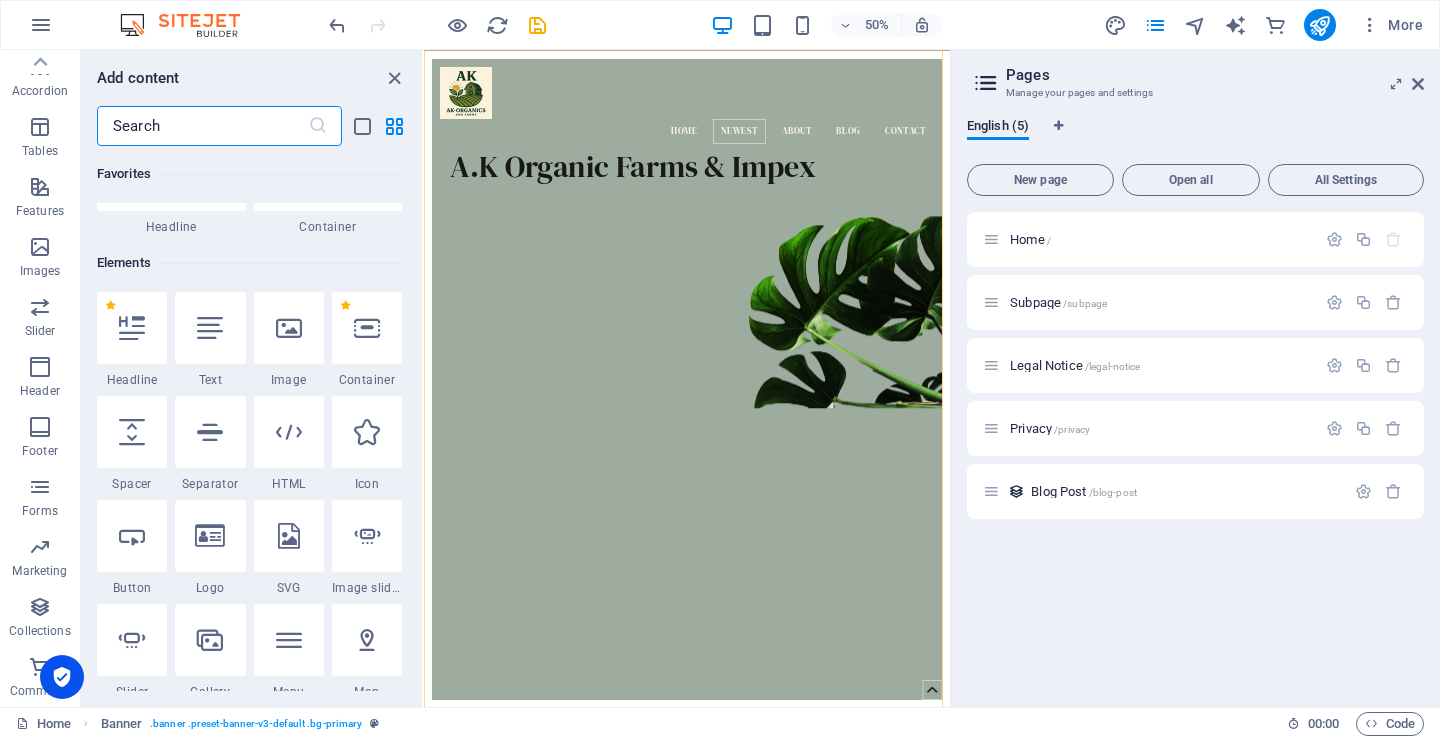 scroll, scrollTop: 200, scrollLeft: 0, axis: vertical 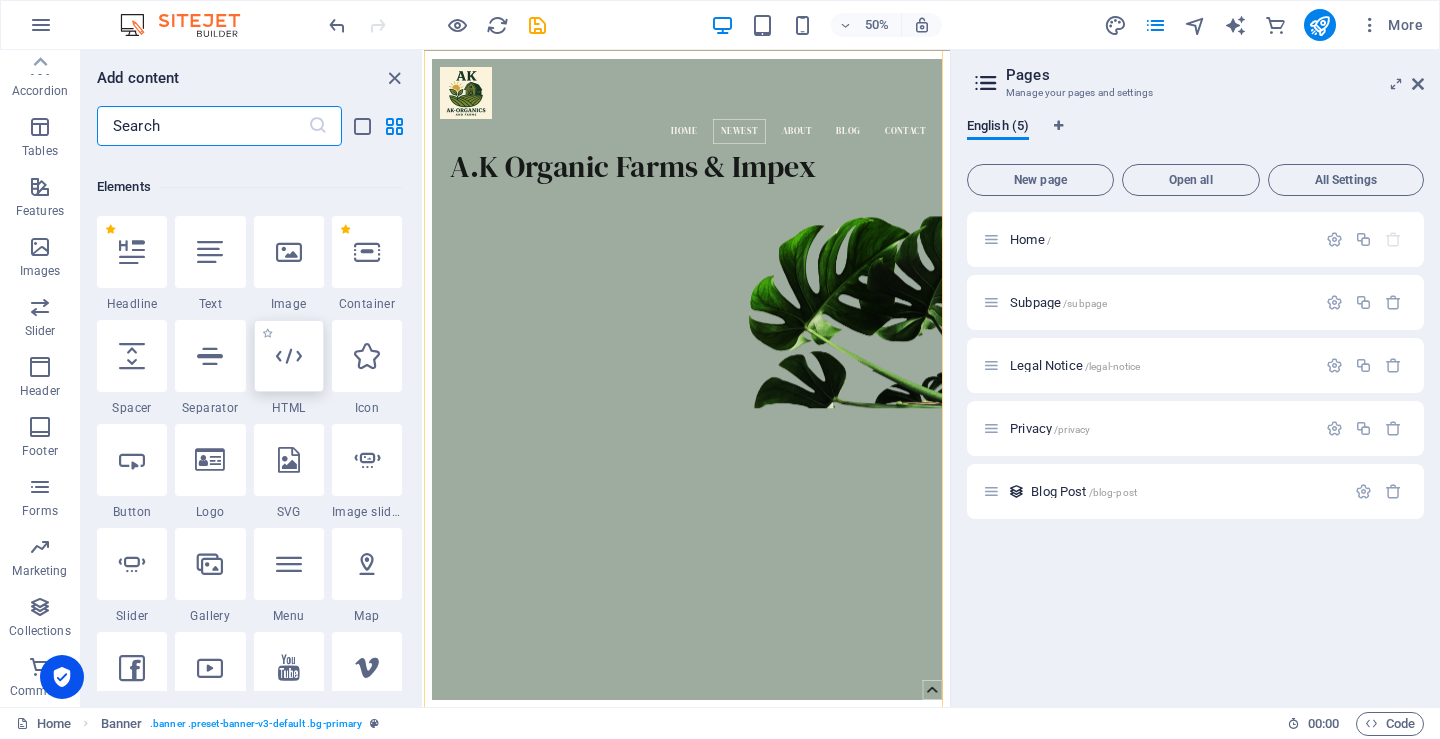 click at bounding box center [289, 356] 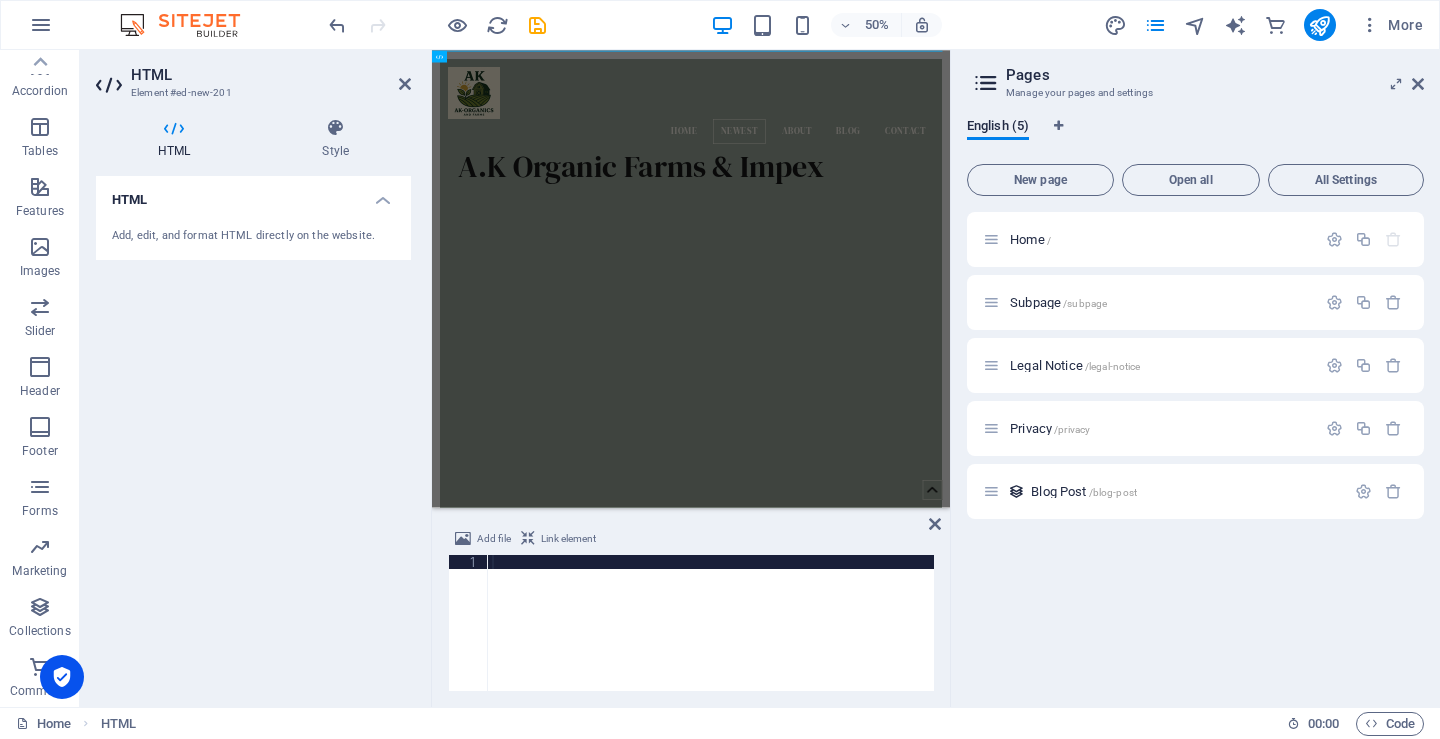 click on "Add, edit, and format HTML directly on the website." at bounding box center (253, 236) 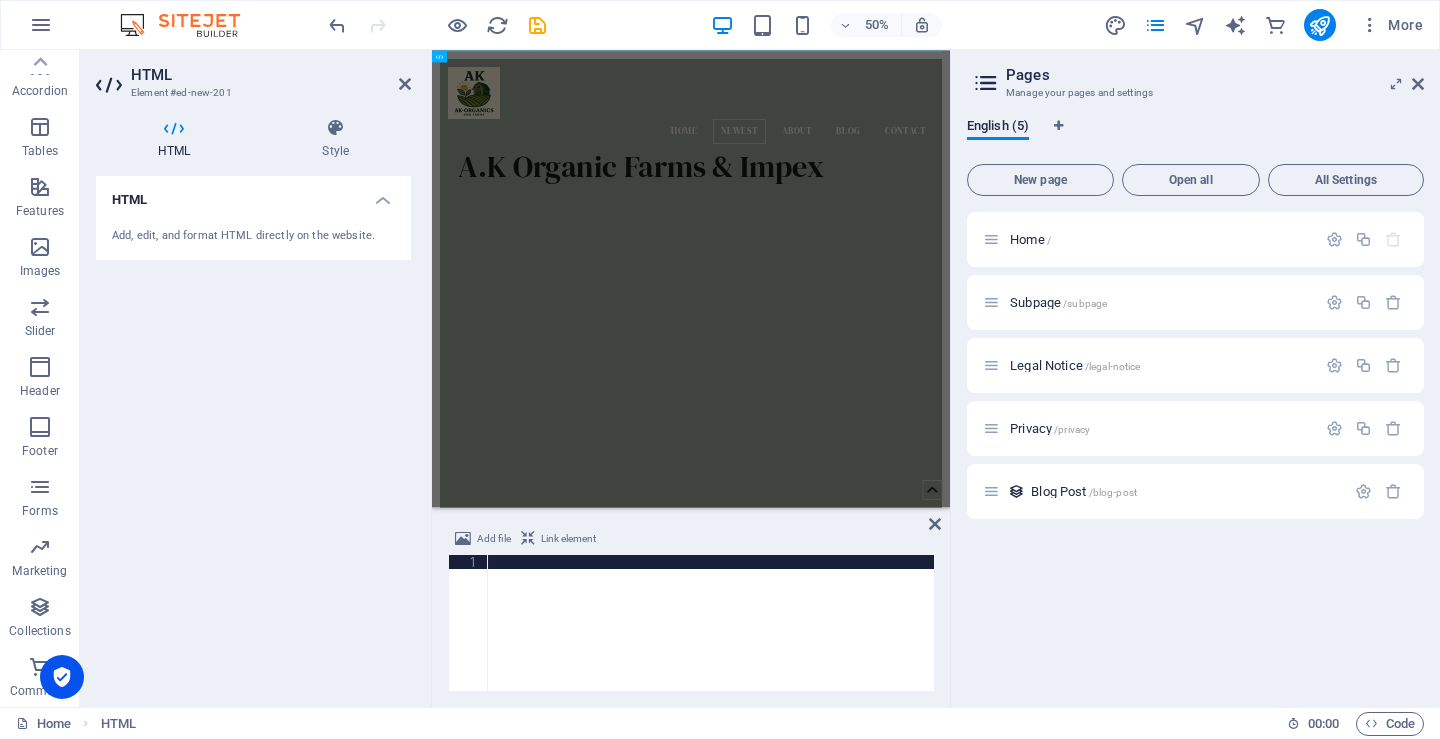 click at bounding box center (174, 128) 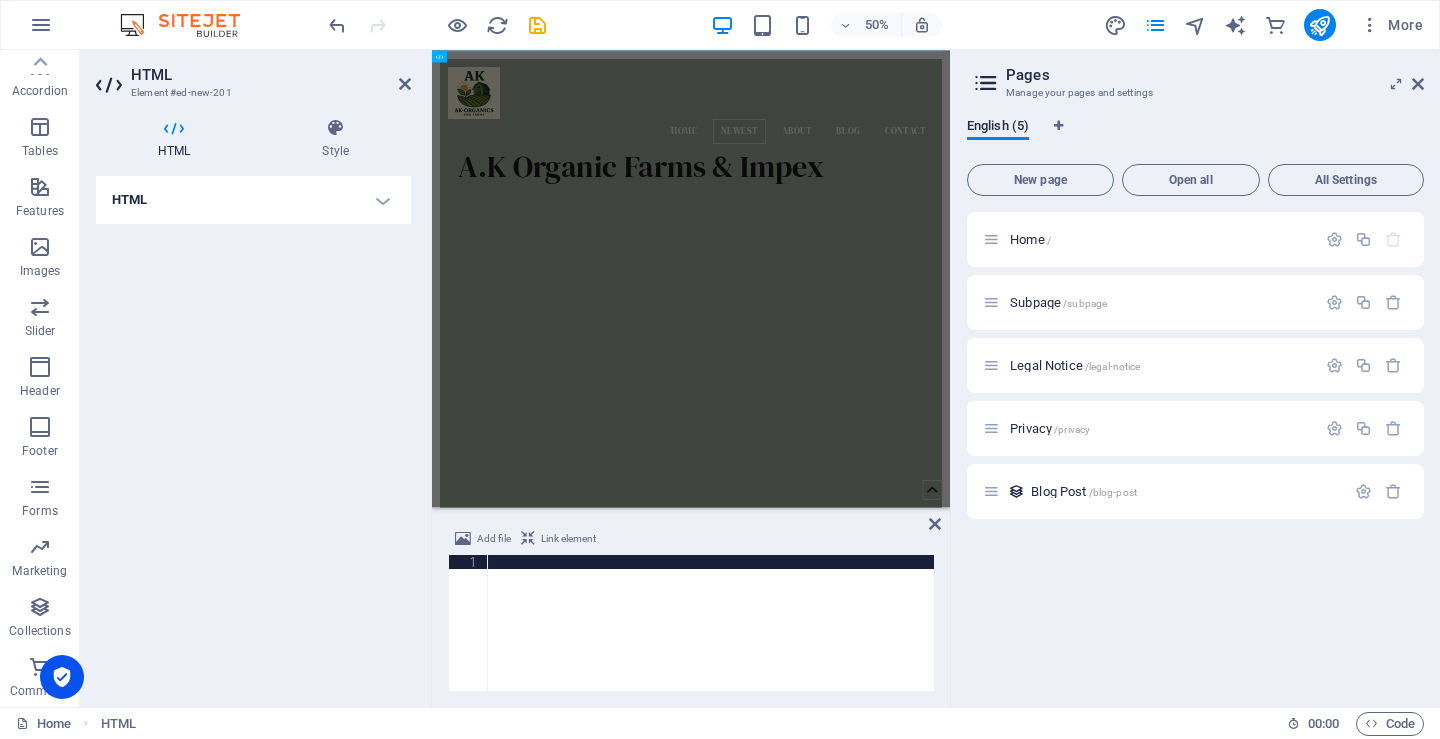 click on "HTML" at bounding box center (253, 200) 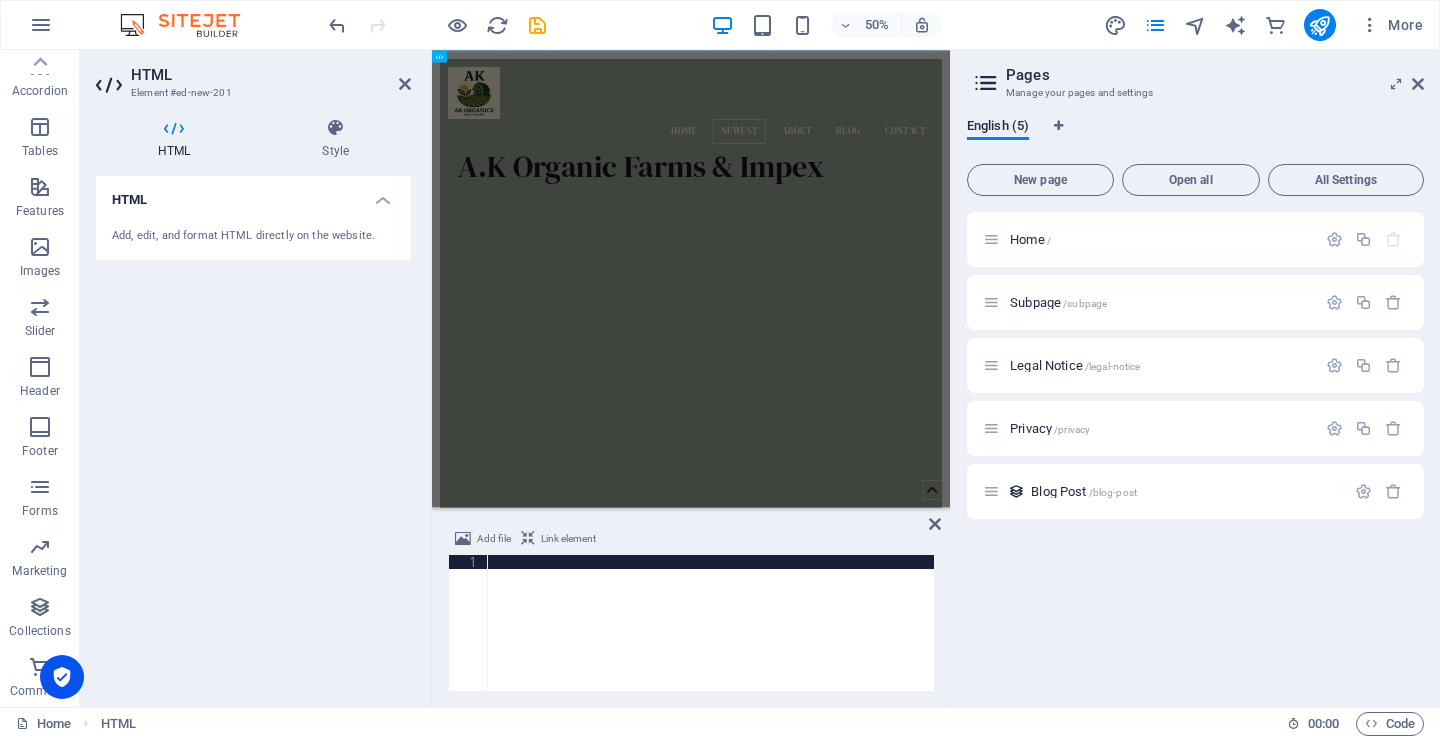 click on "HTML Add, edit, and format HTML directly on the website." at bounding box center [253, 433] 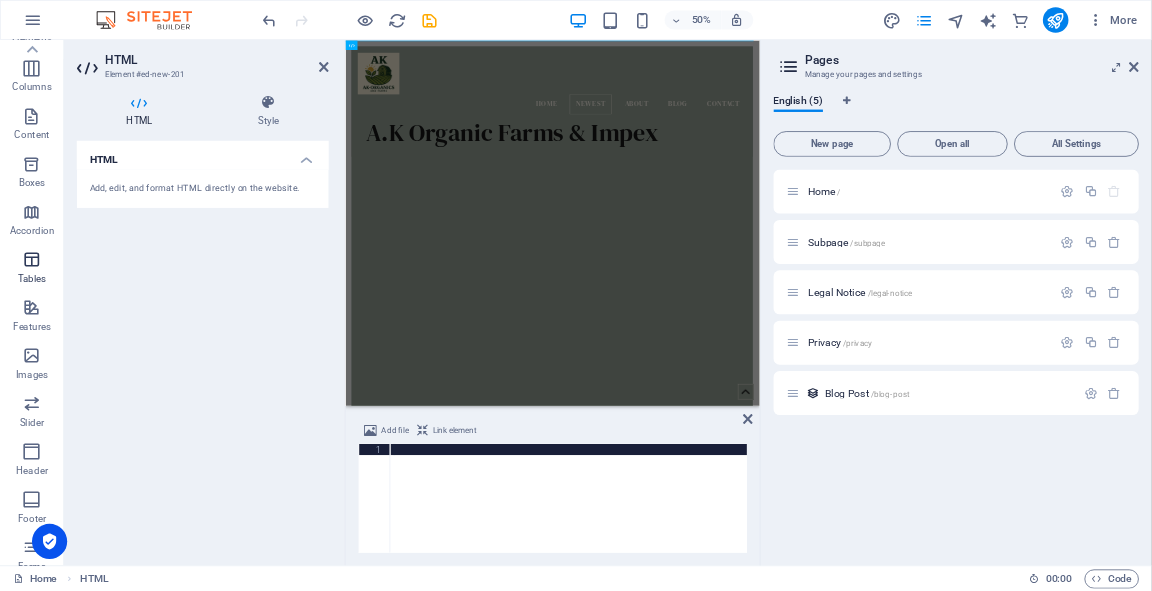 scroll, scrollTop: 0, scrollLeft: 0, axis: both 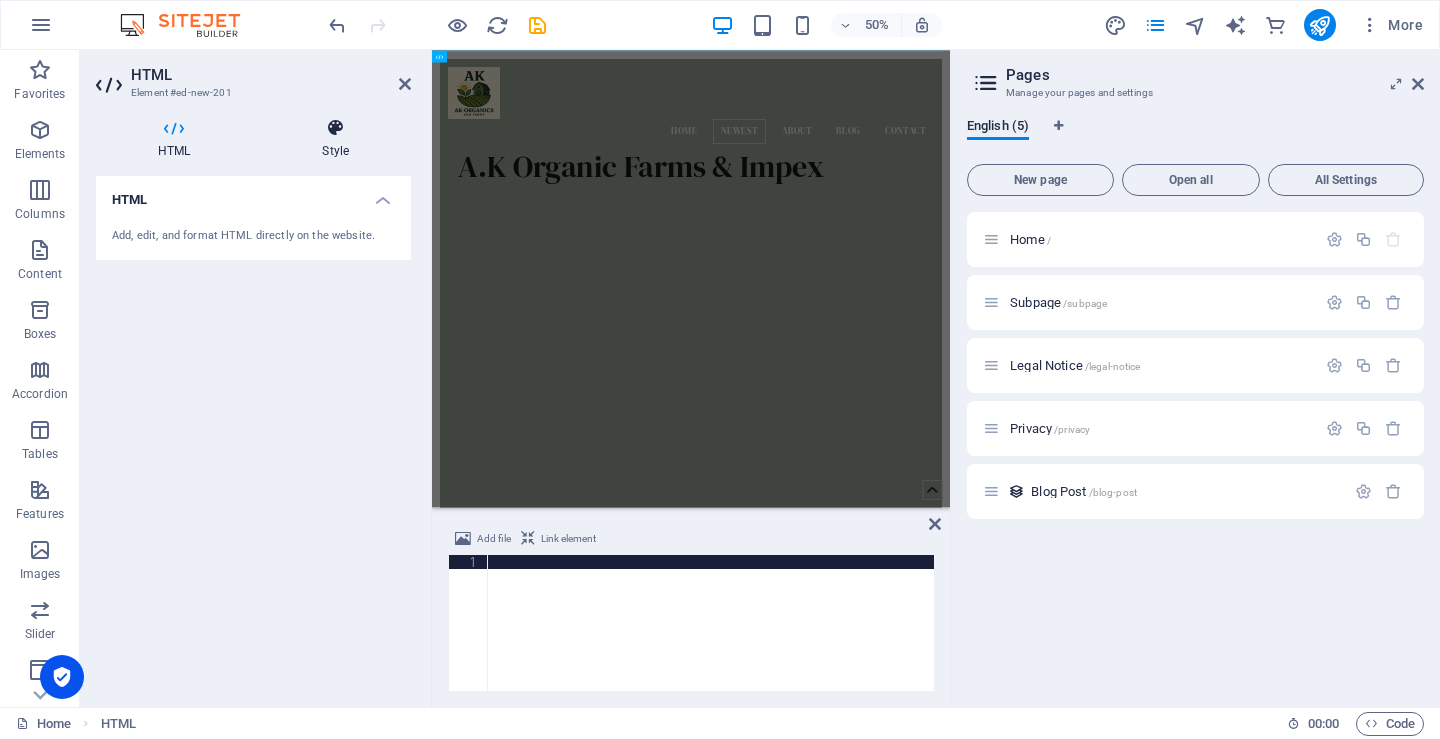 click at bounding box center [335, 128] 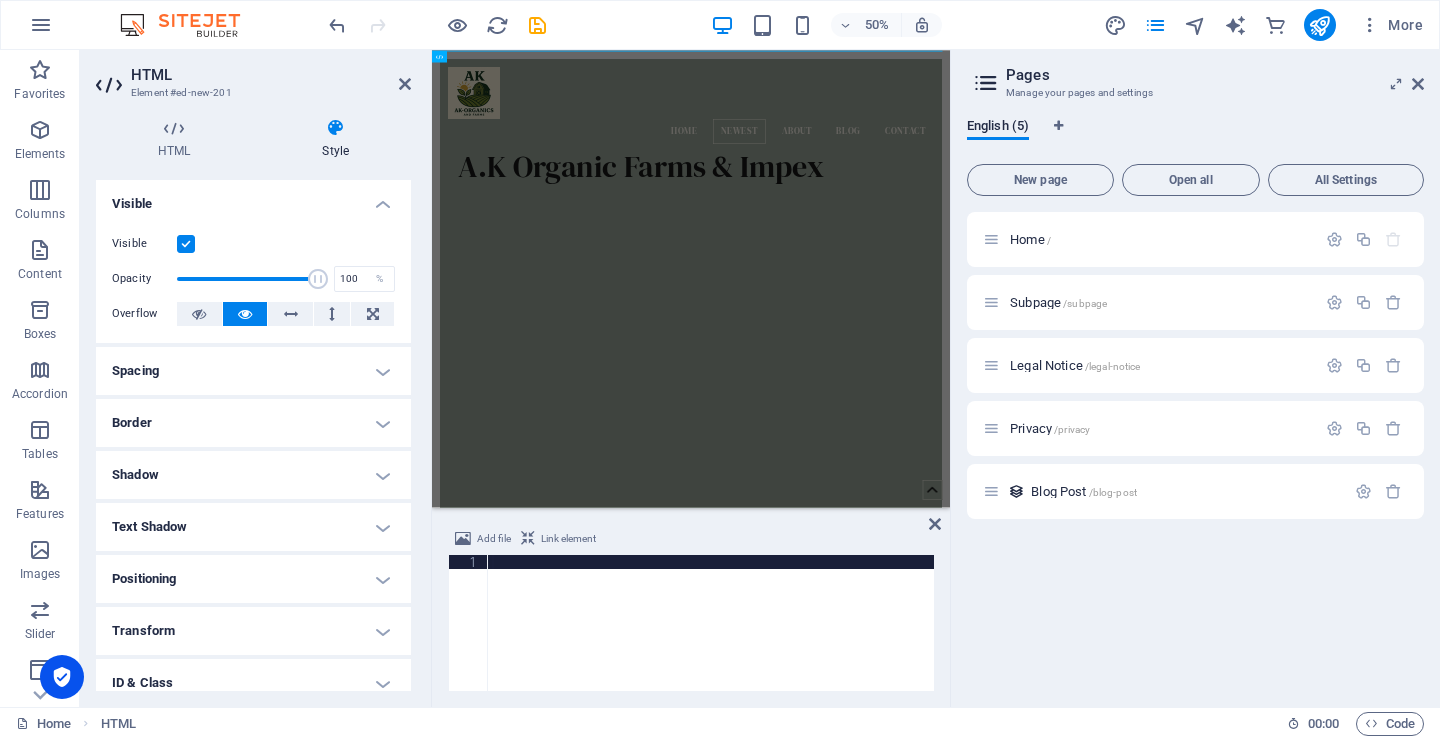 click on "Spacing" at bounding box center [253, 371] 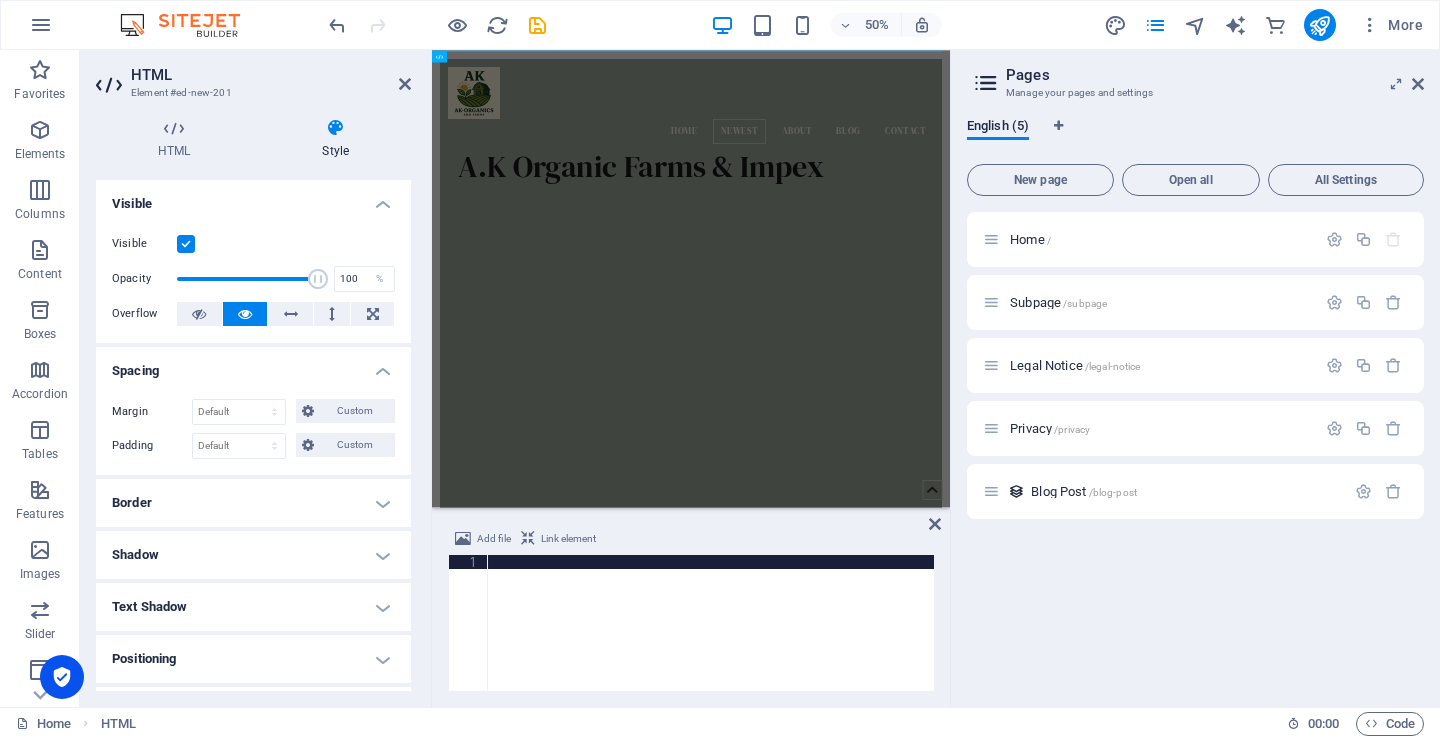 click on "Spacing" at bounding box center (253, 365) 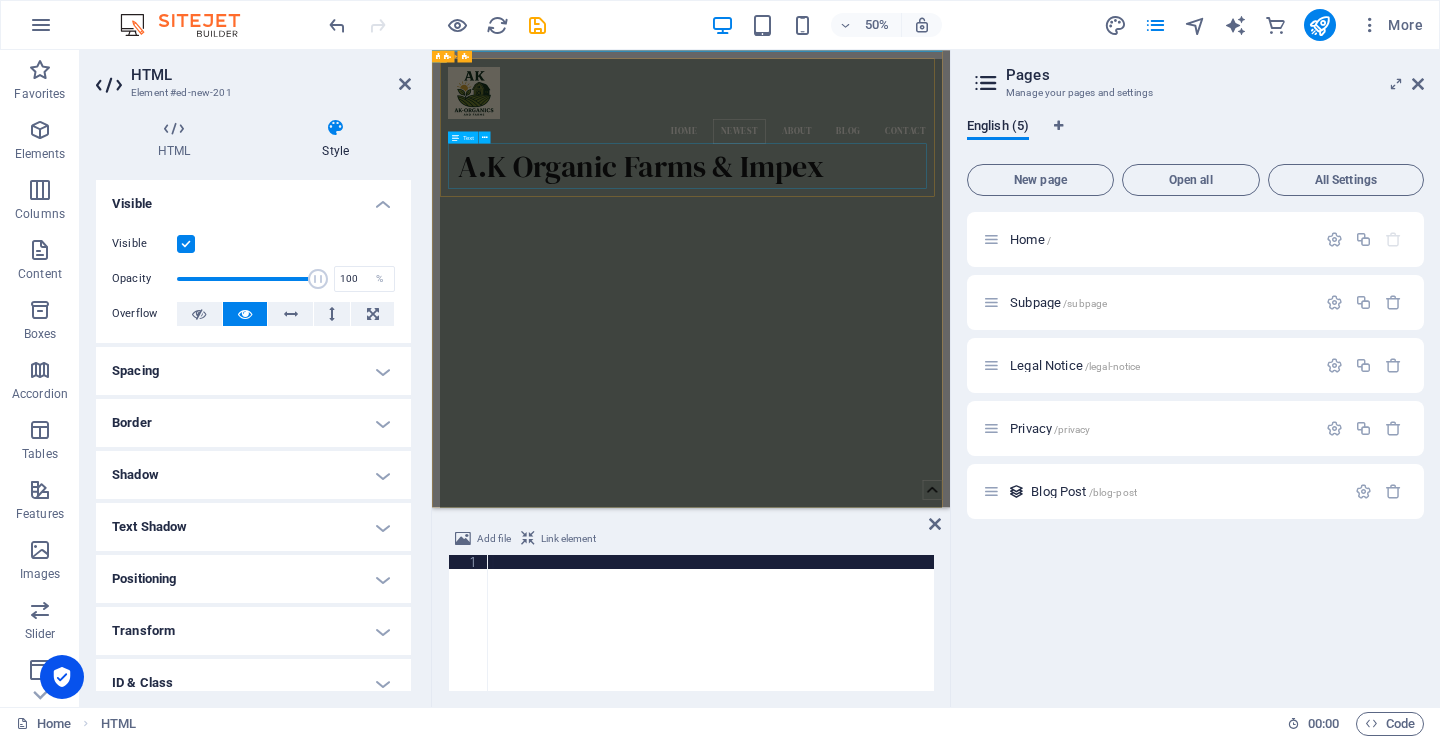 click on "A.K Organic Farms & Impex" at bounding box center (950, 281) 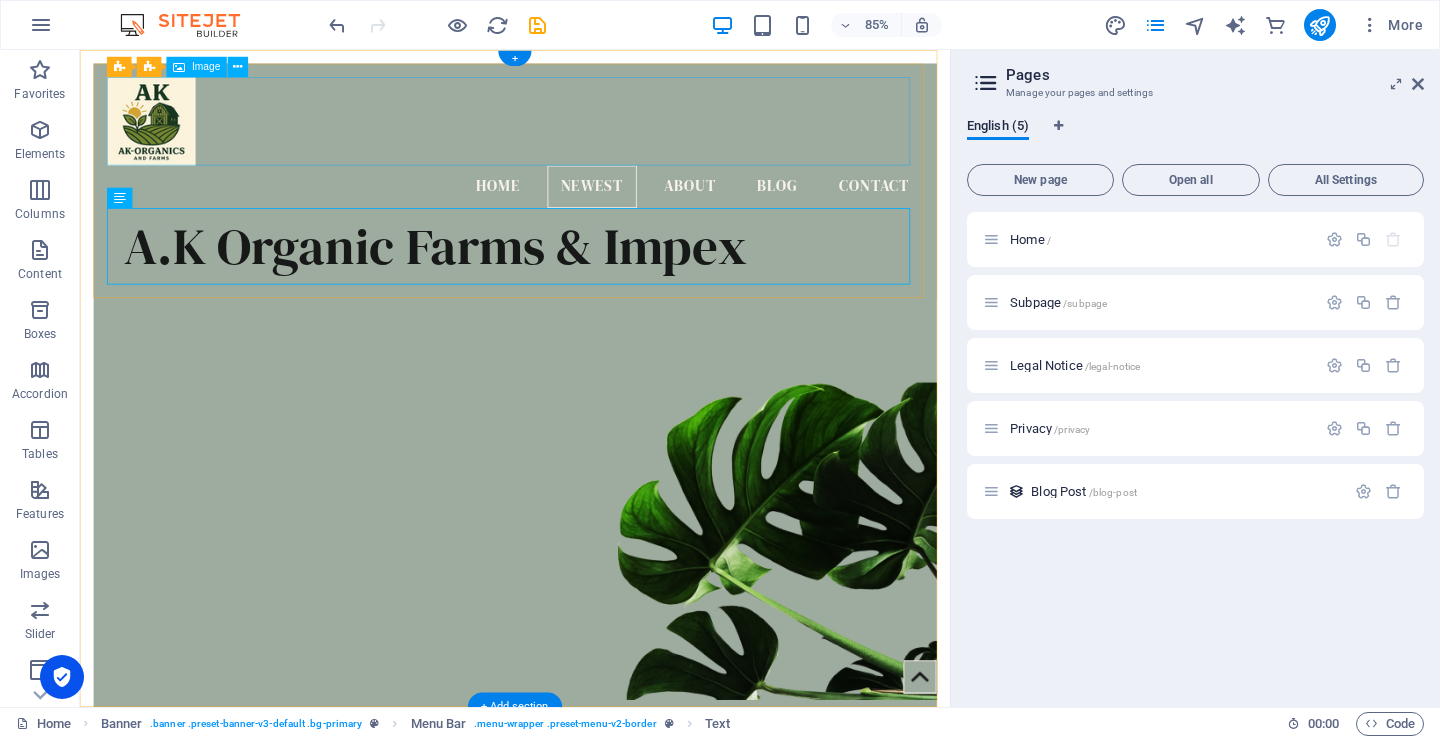click at bounding box center (592, 134) 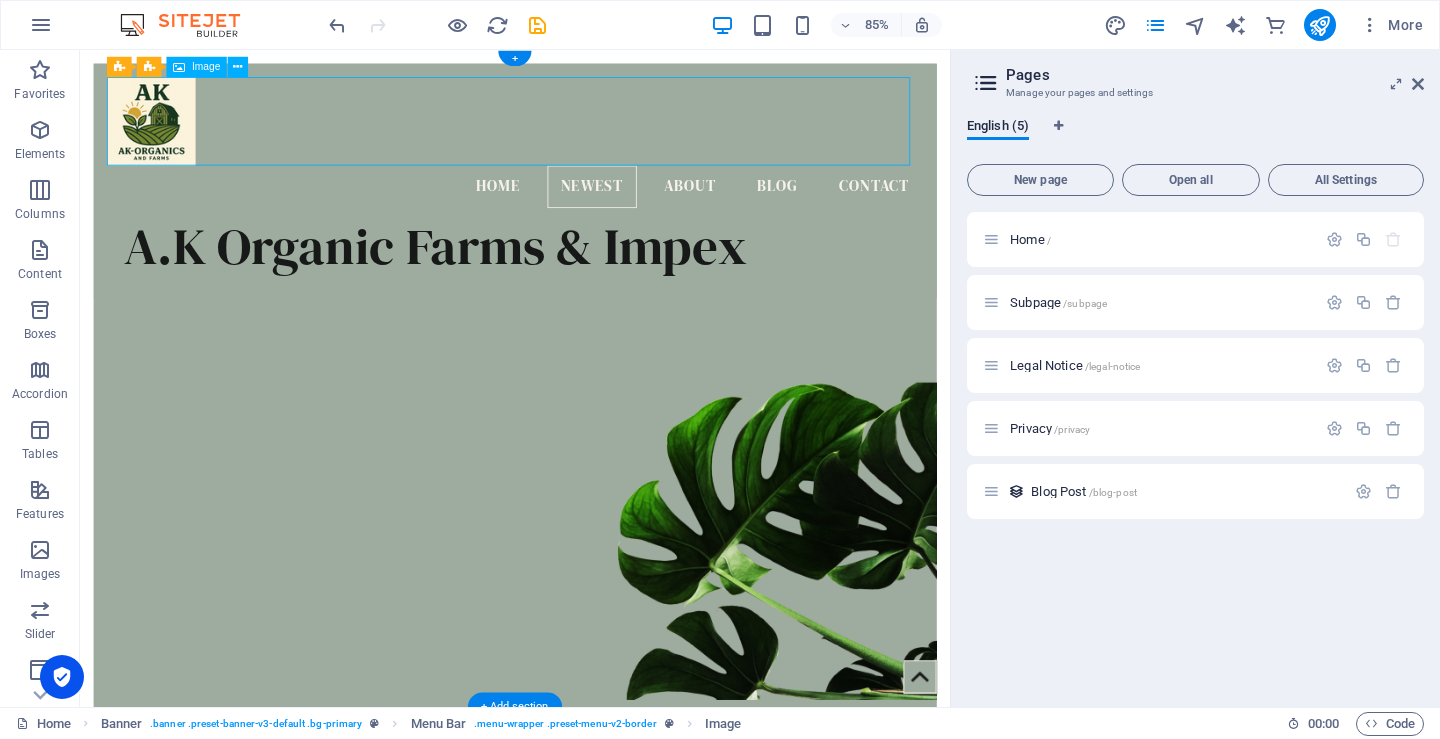 click at bounding box center [592, 134] 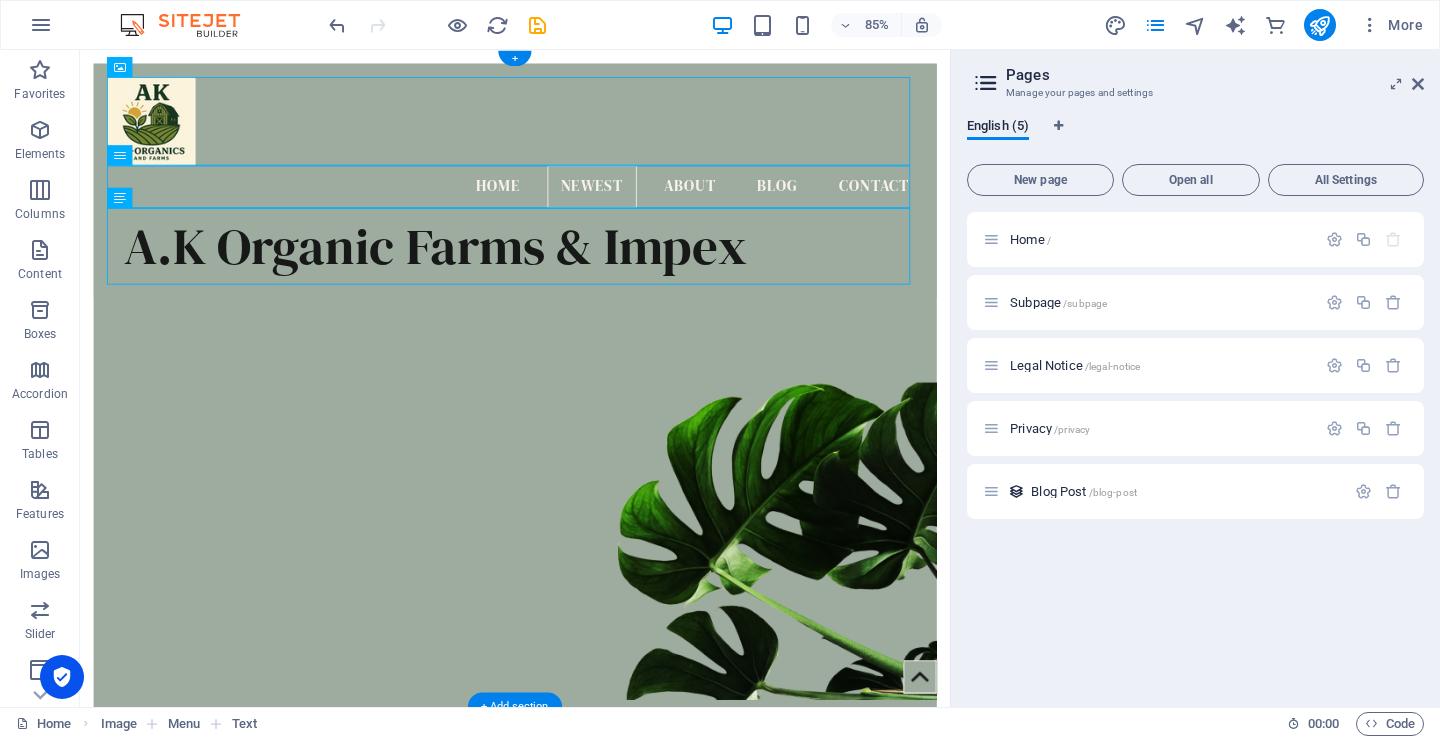 click at bounding box center [592, 519] 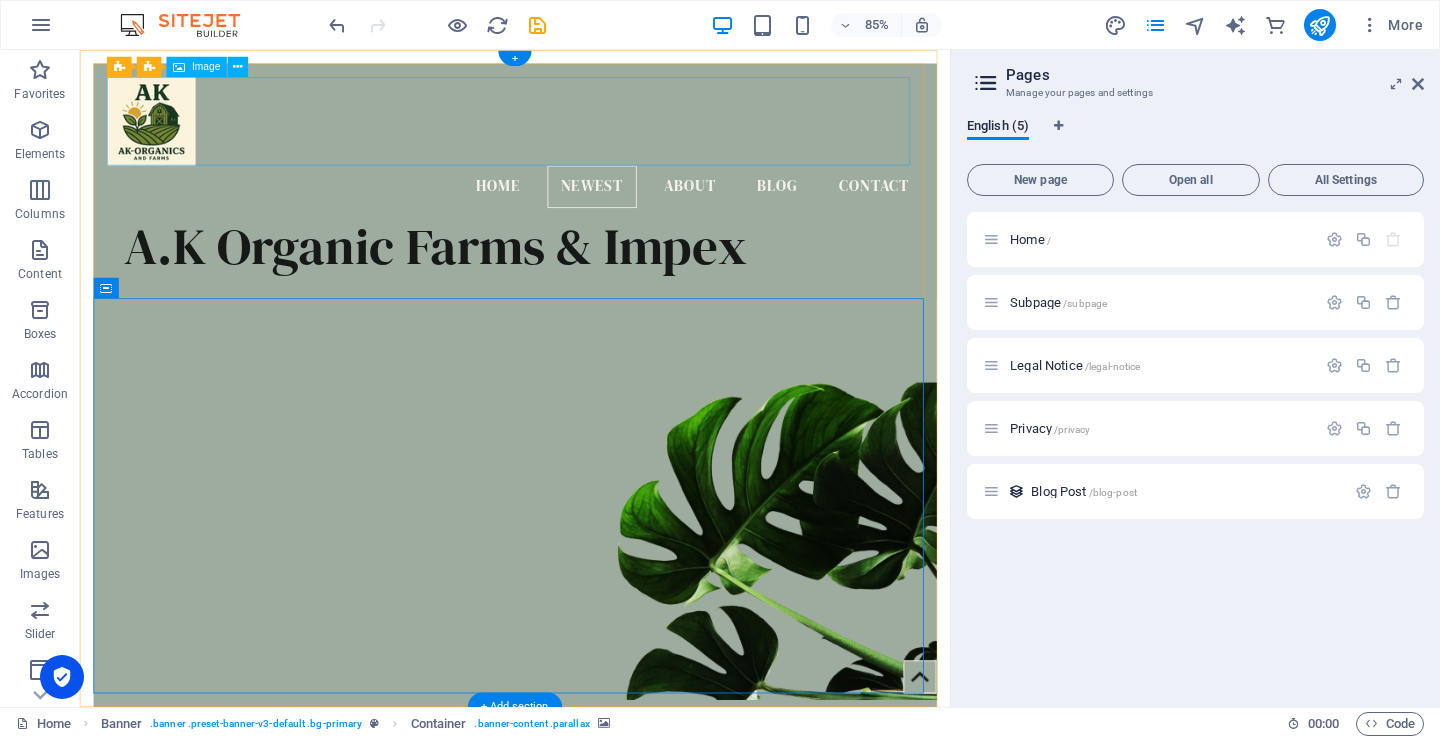 click at bounding box center [592, 134] 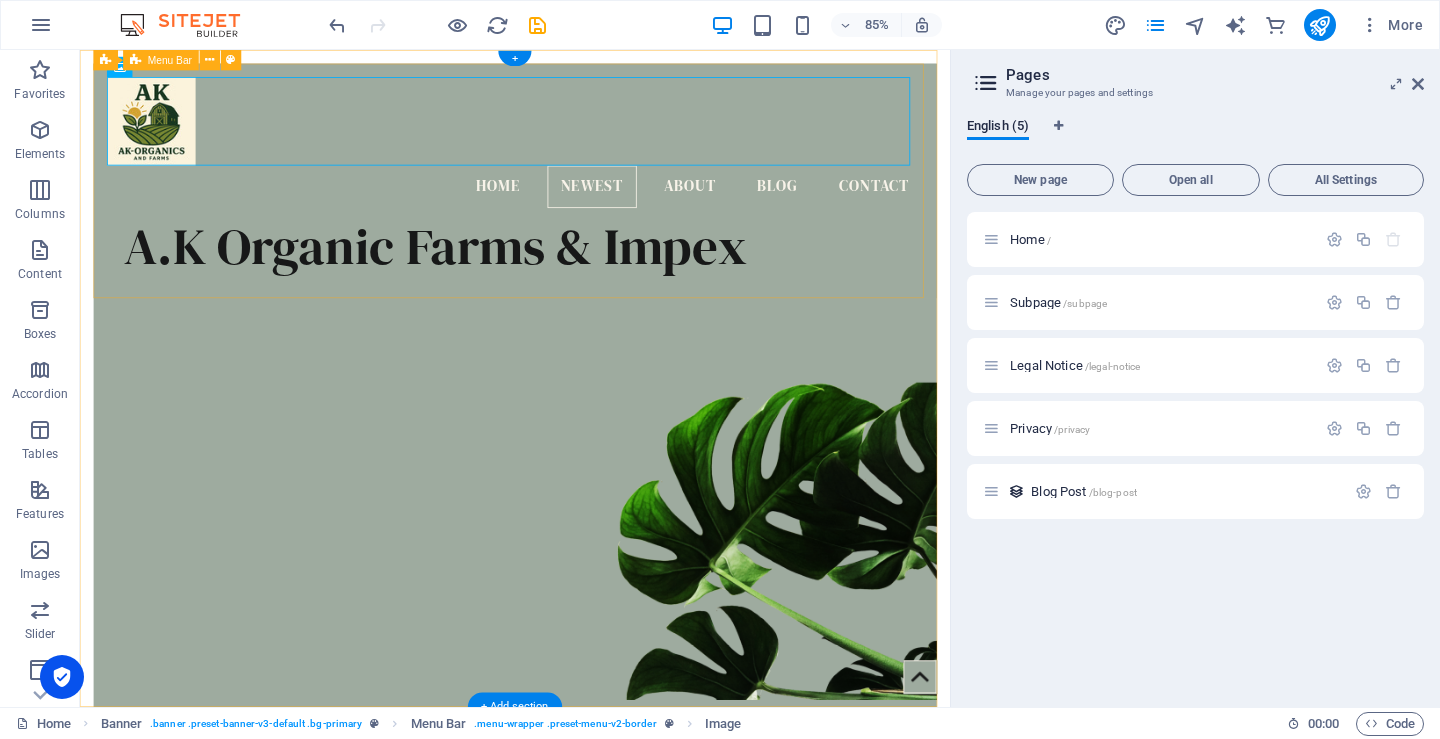 click on "Home Newest About Blog Contact A.K Organic Farms & Impex" at bounding box center [592, 204] 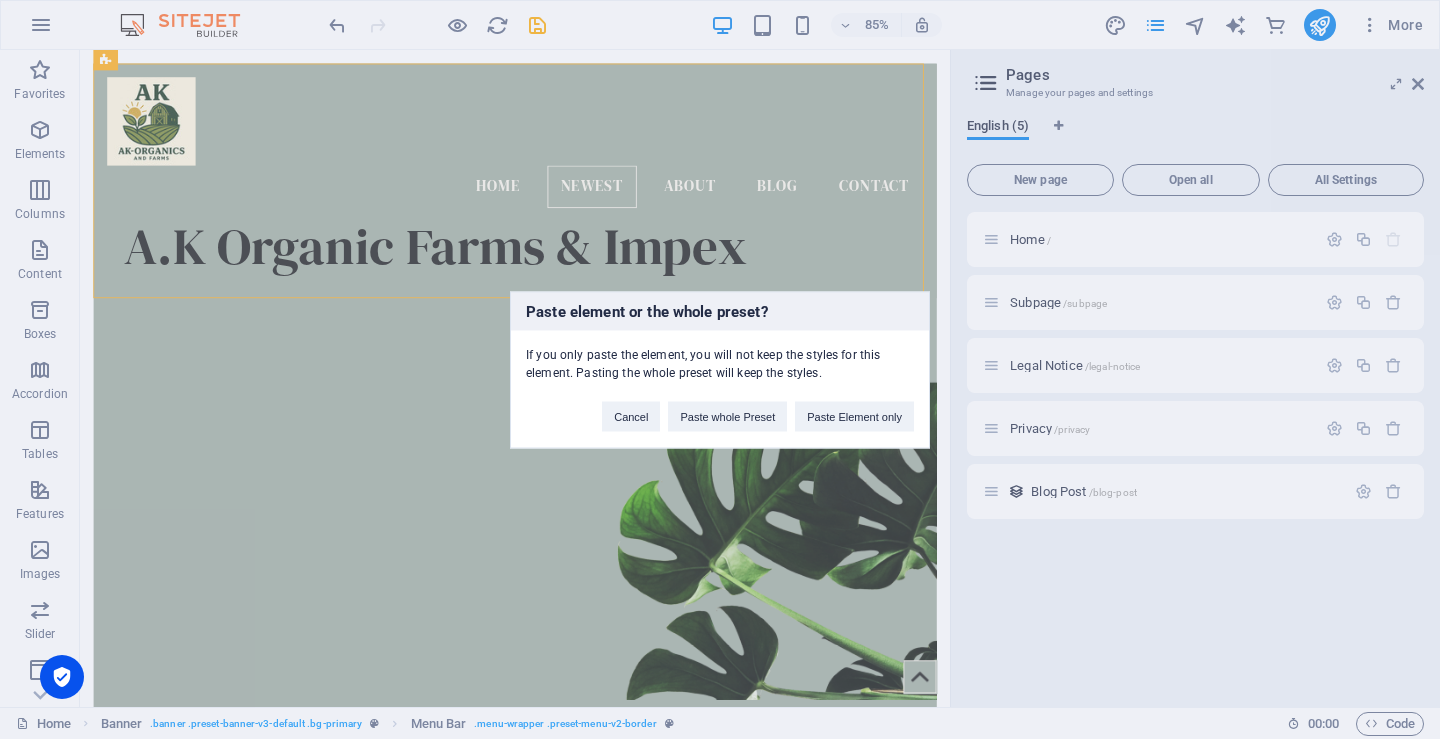 type 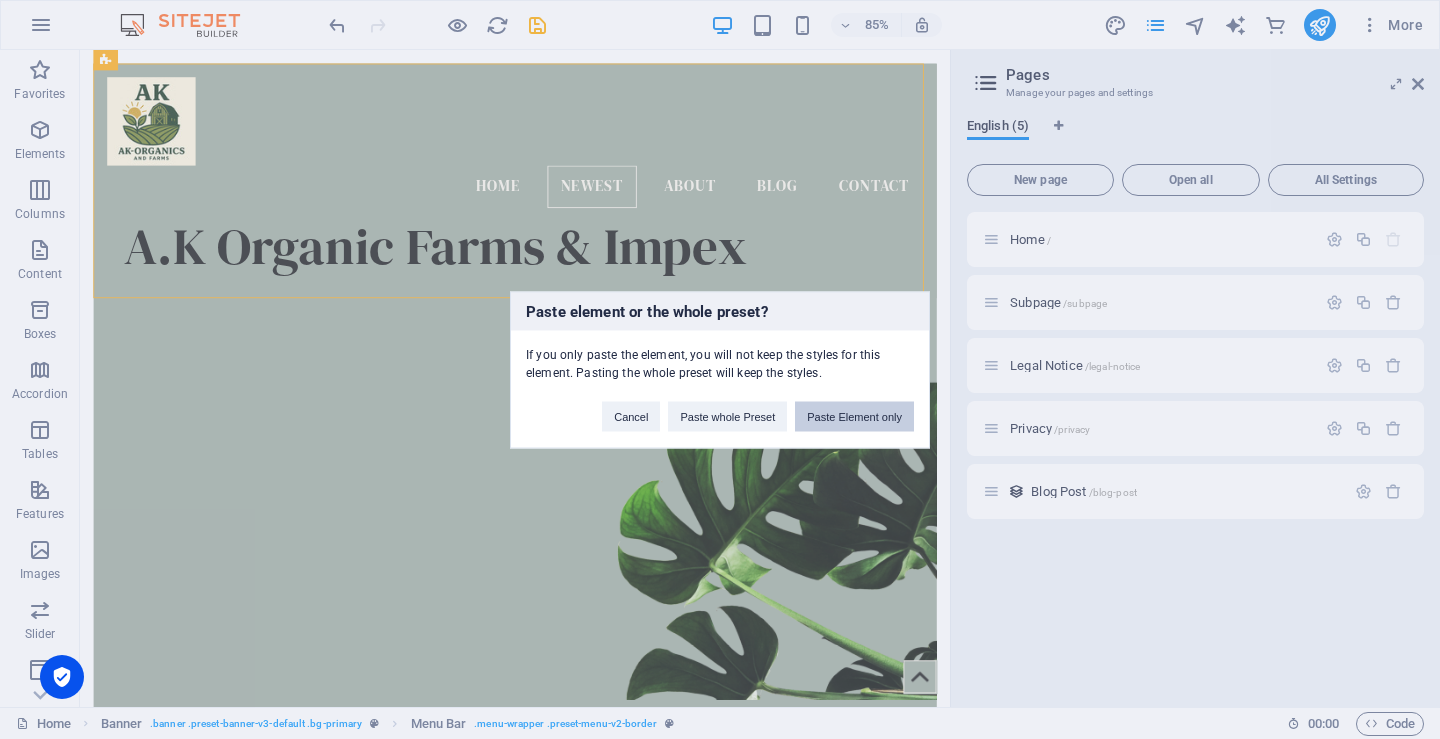 click on "Paste Element only" at bounding box center [854, 416] 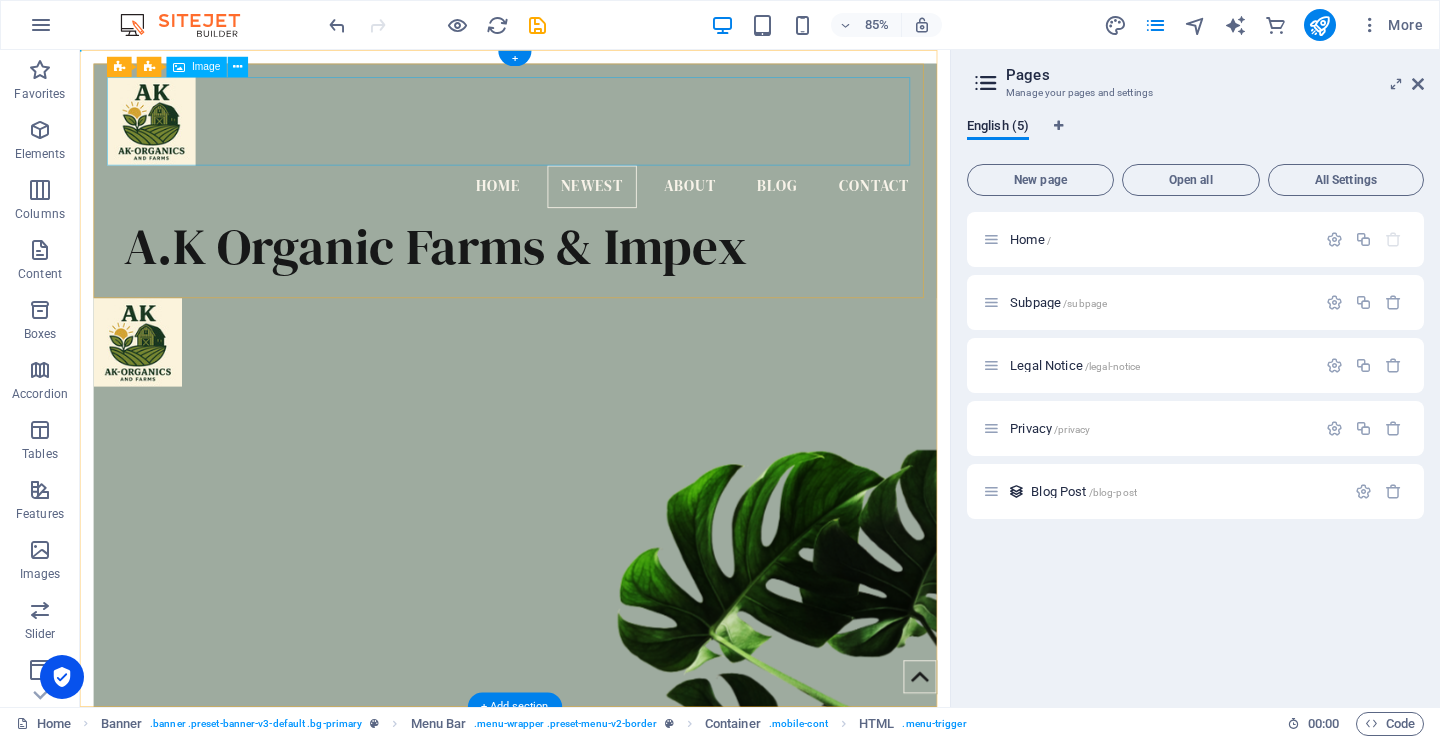 click at bounding box center (592, 134) 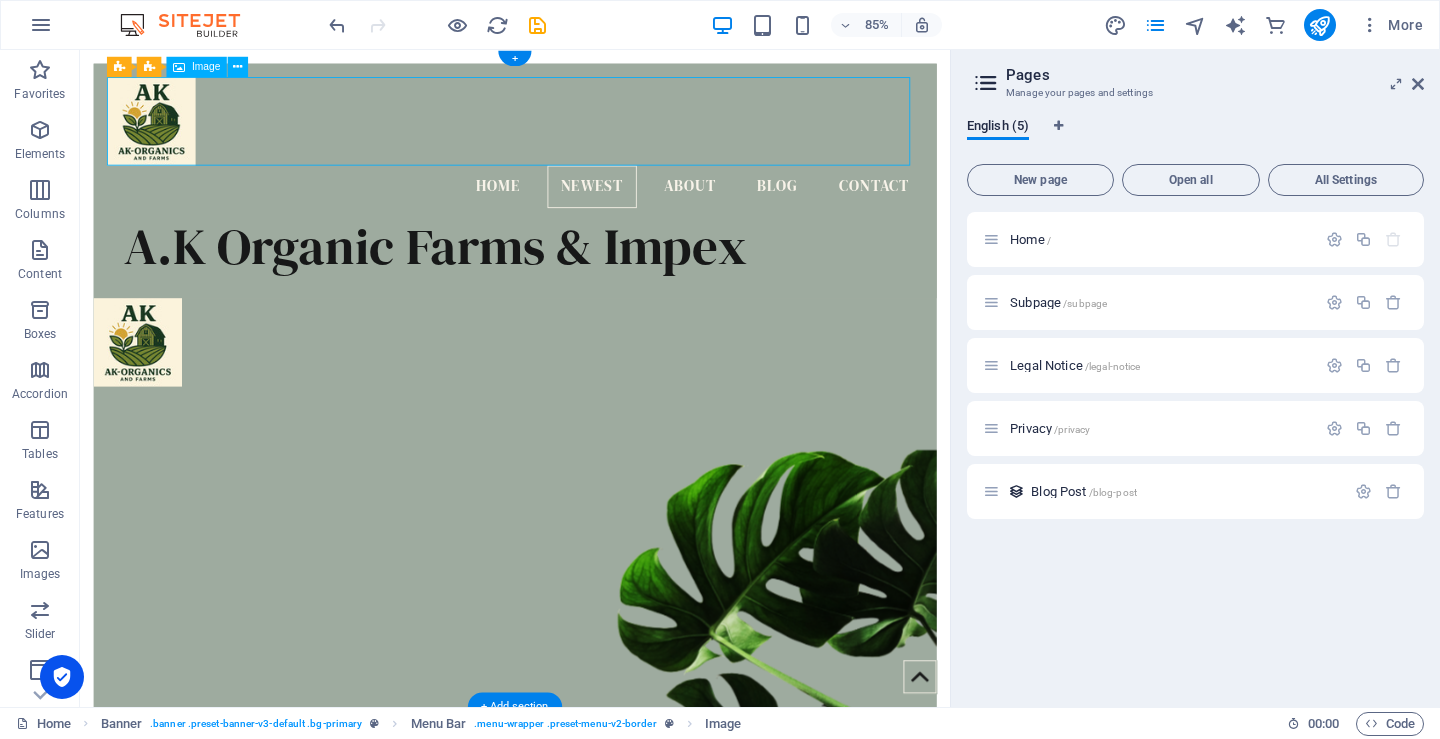 drag, startPoint x: 1052, startPoint y: 184, endPoint x: 1050, endPoint y: 159, distance: 25.079872 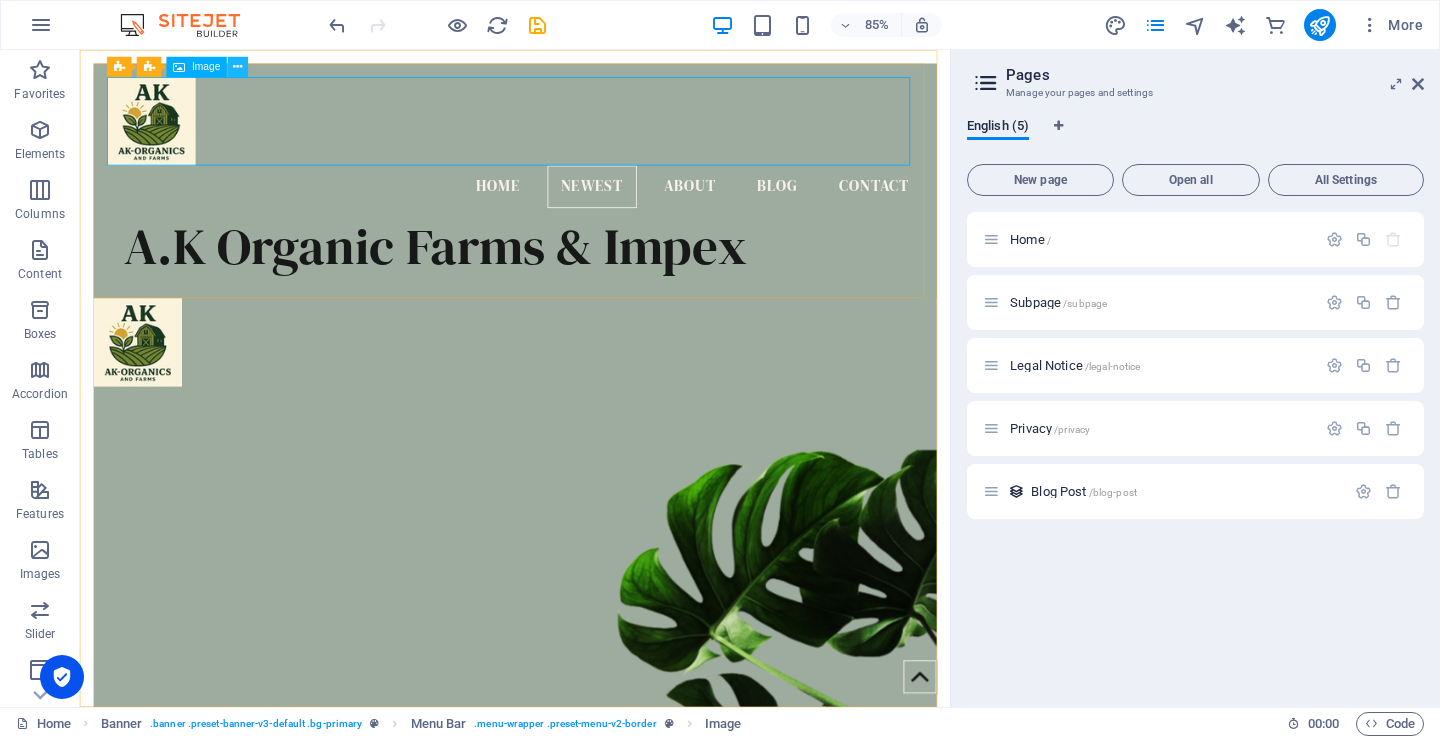 click at bounding box center [238, 67] 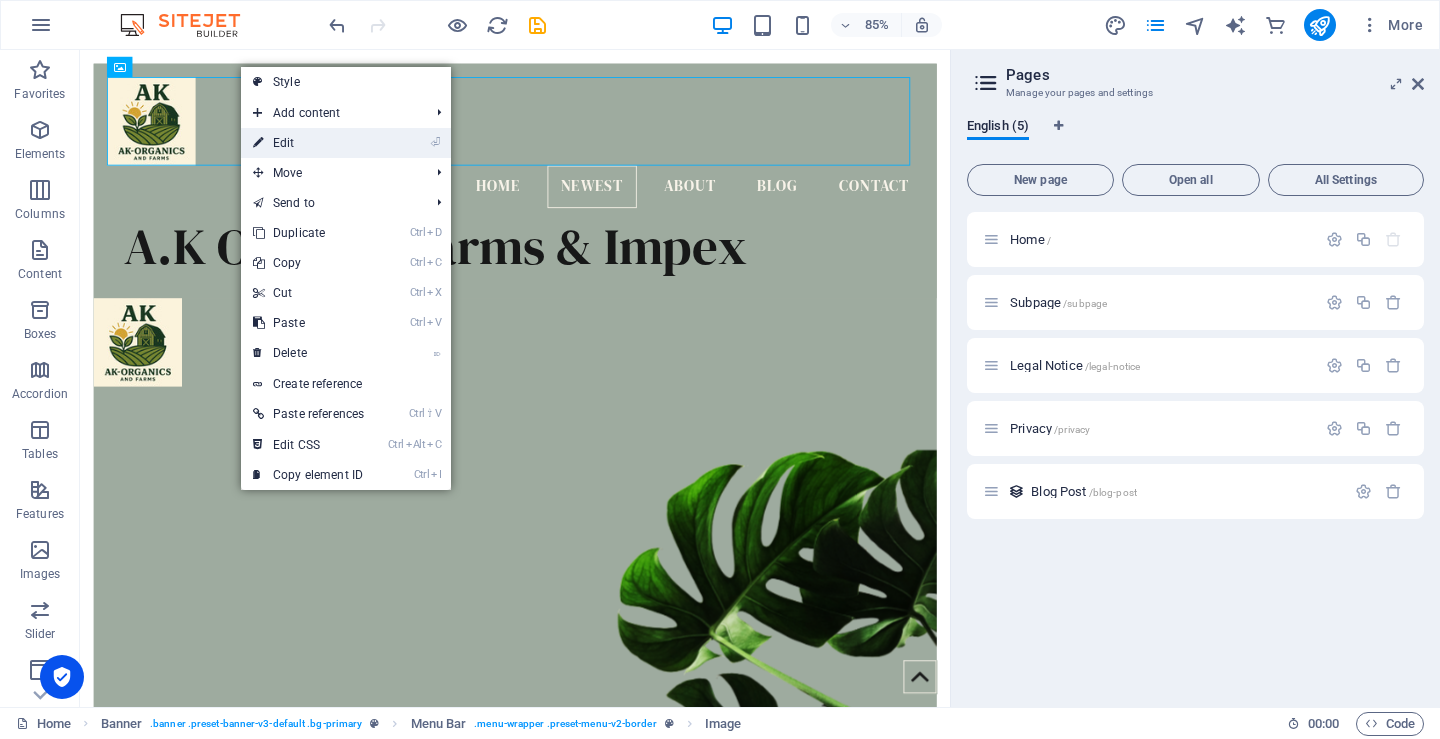 click on "⏎  Edit" at bounding box center (308, 143) 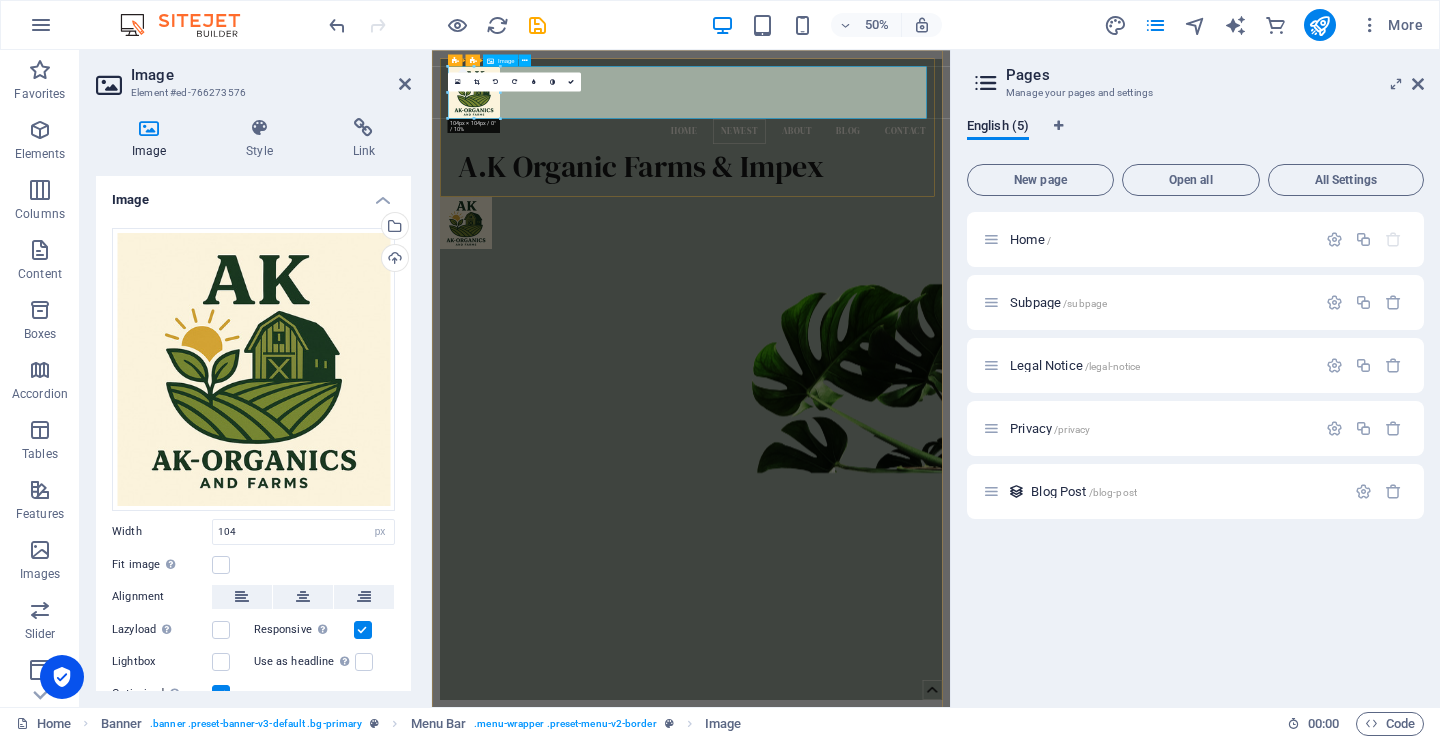 click at bounding box center (950, 134) 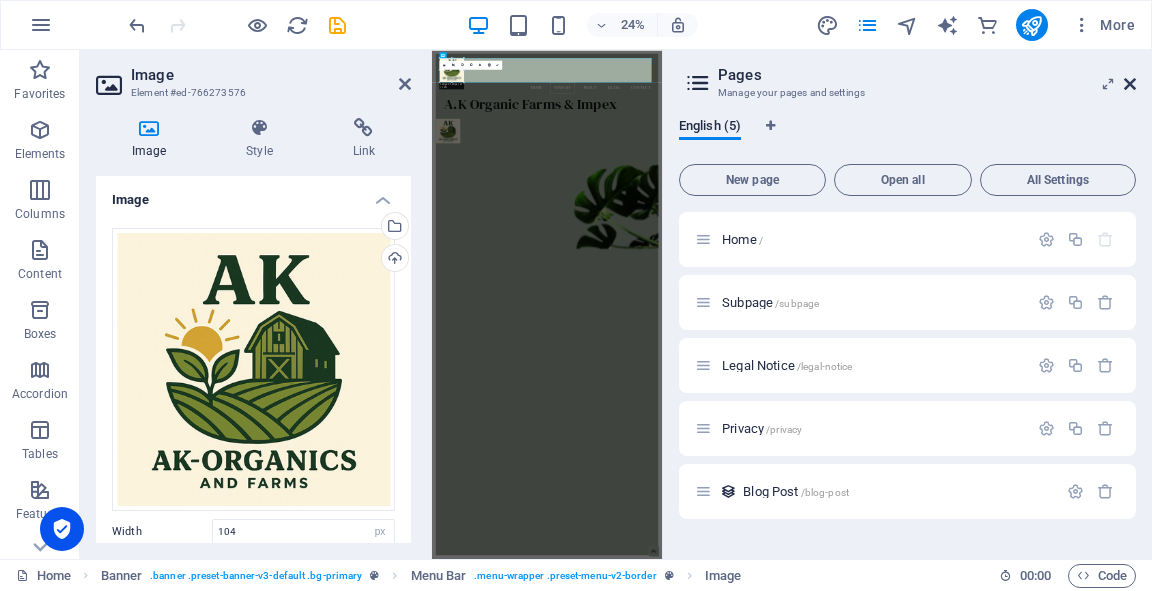 click at bounding box center [1130, 84] 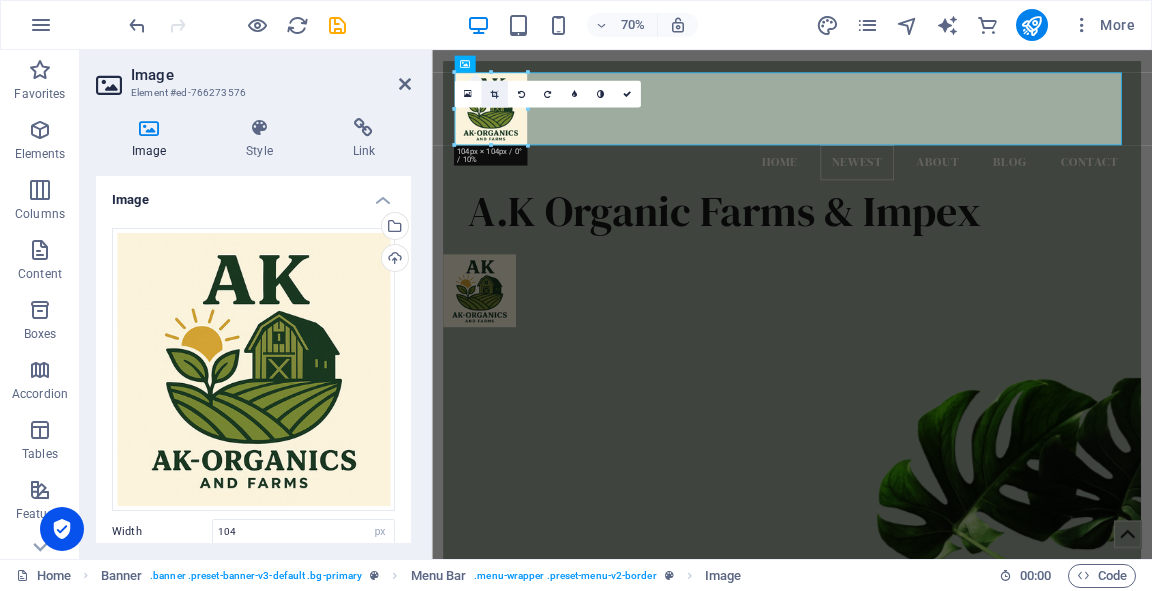 click at bounding box center (494, 94) 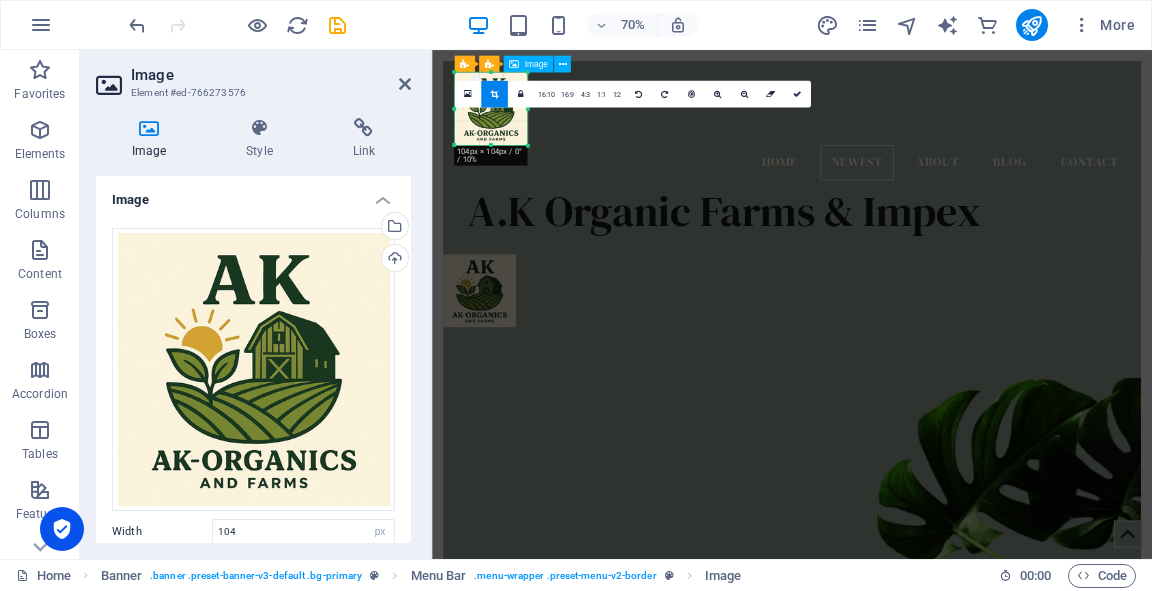 drag, startPoint x: 1073, startPoint y: 181, endPoint x: 1071, endPoint y: 147, distance: 34.058773 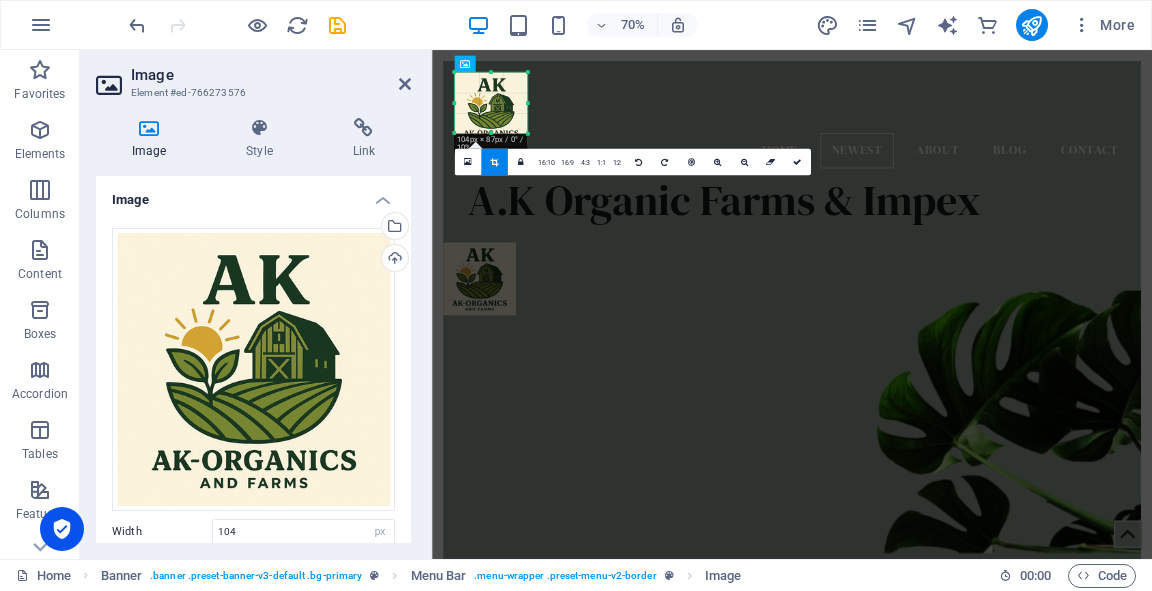 drag, startPoint x: 528, startPoint y: 145, endPoint x: 526, endPoint y: 128, distance: 17.117243 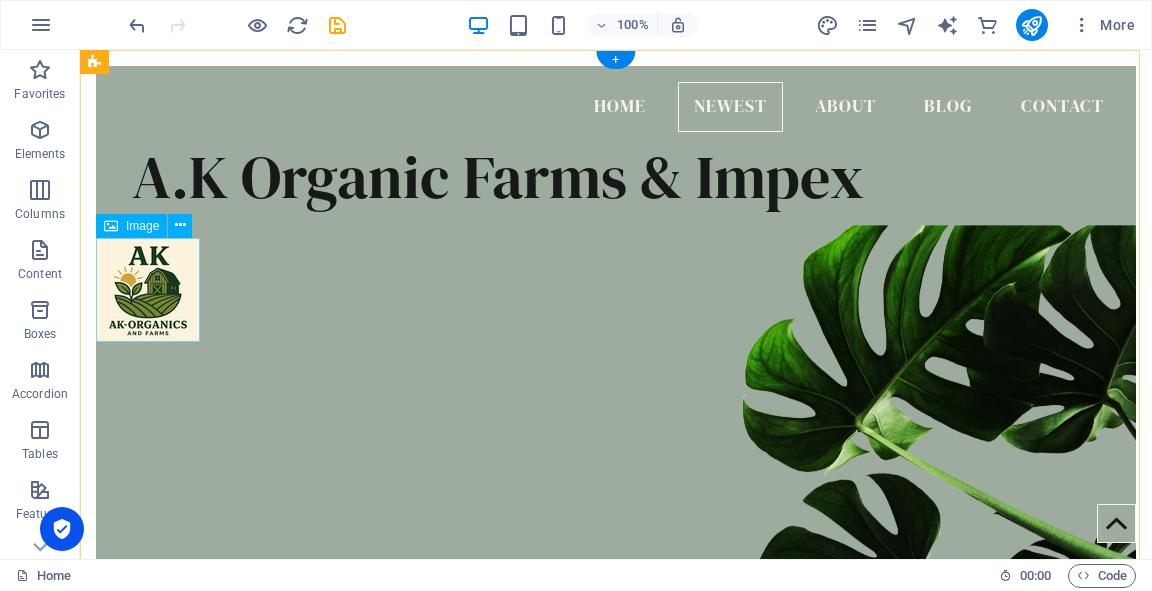 click at bounding box center [616, 290] 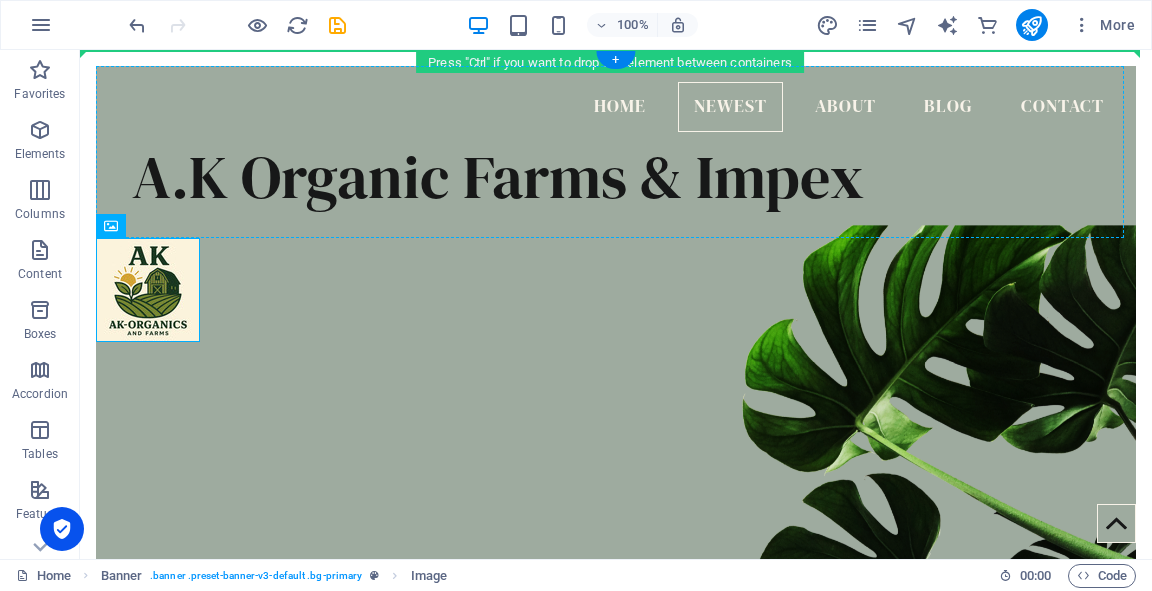 drag, startPoint x: 170, startPoint y: 298, endPoint x: 182, endPoint y: 124, distance: 174.4133 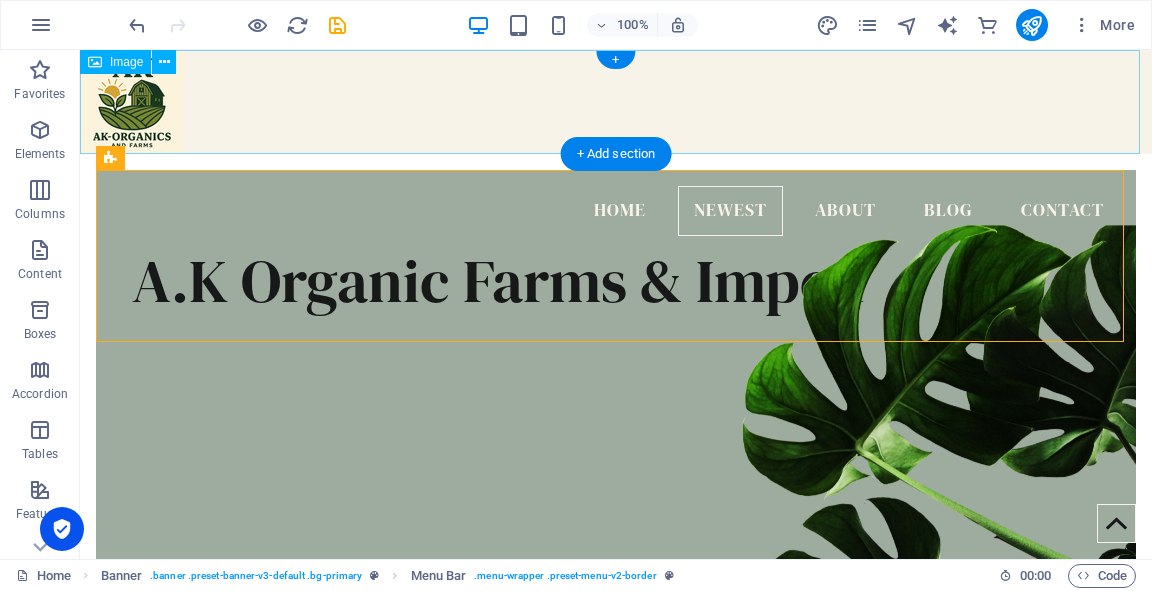 click at bounding box center [616, 102] 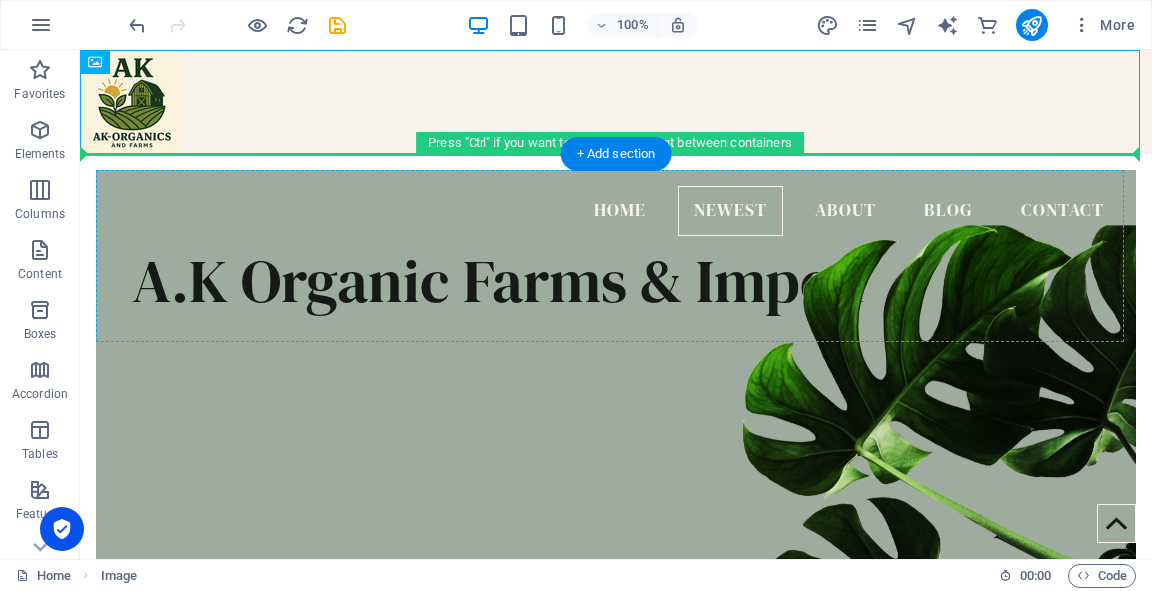 drag, startPoint x: 156, startPoint y: 102, endPoint x: 180, endPoint y: 200, distance: 100.89599 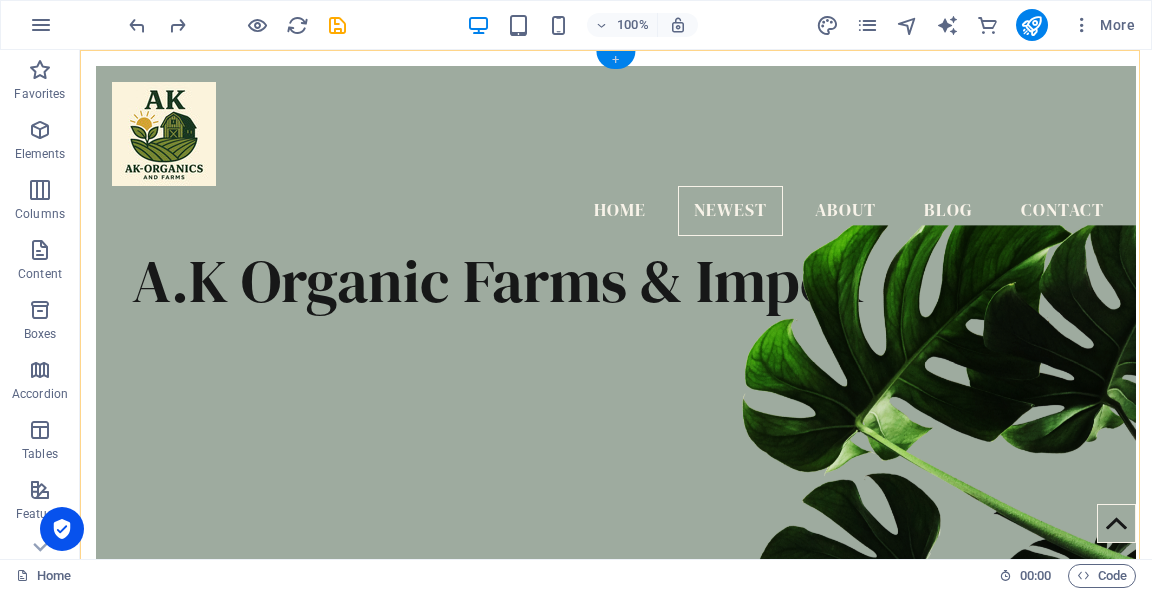 click on "+" at bounding box center [615, 60] 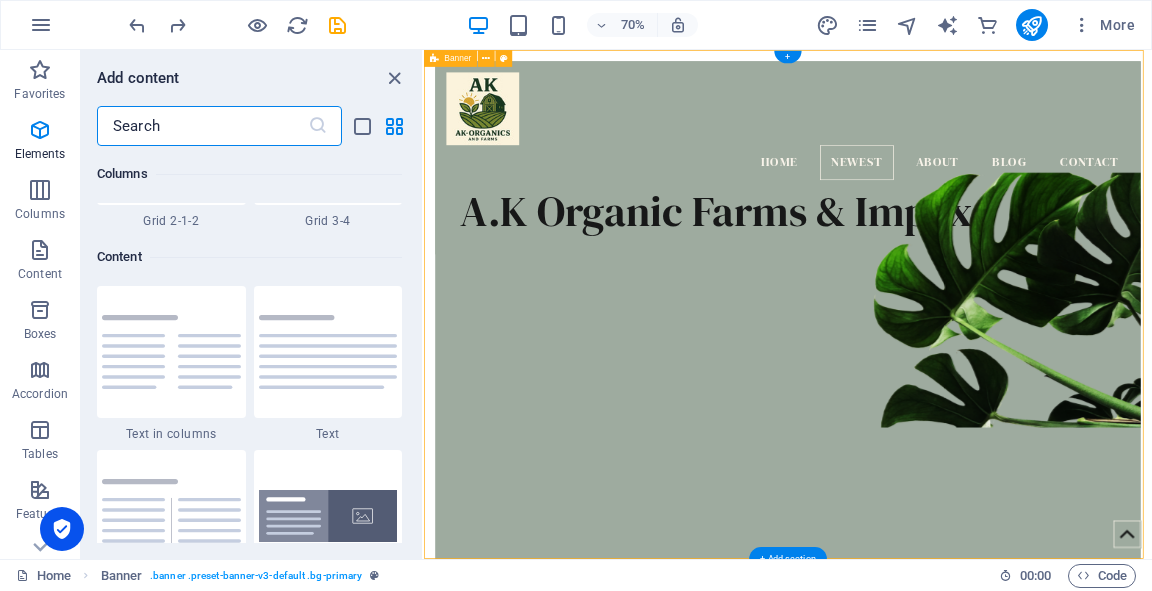 scroll, scrollTop: 3499, scrollLeft: 0, axis: vertical 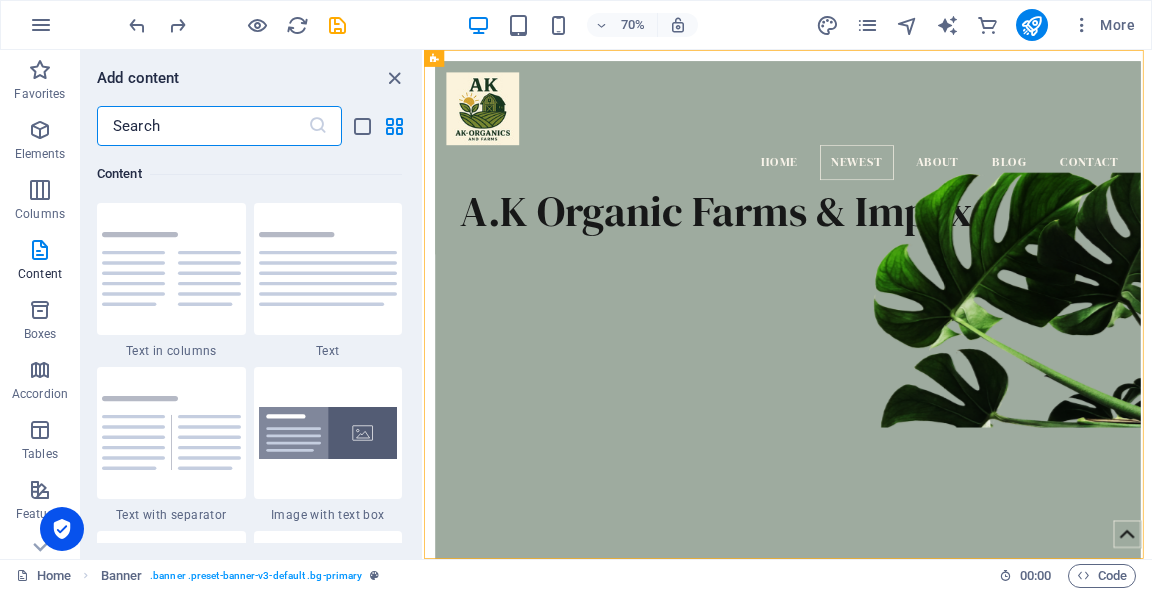 click at bounding box center (202, 126) 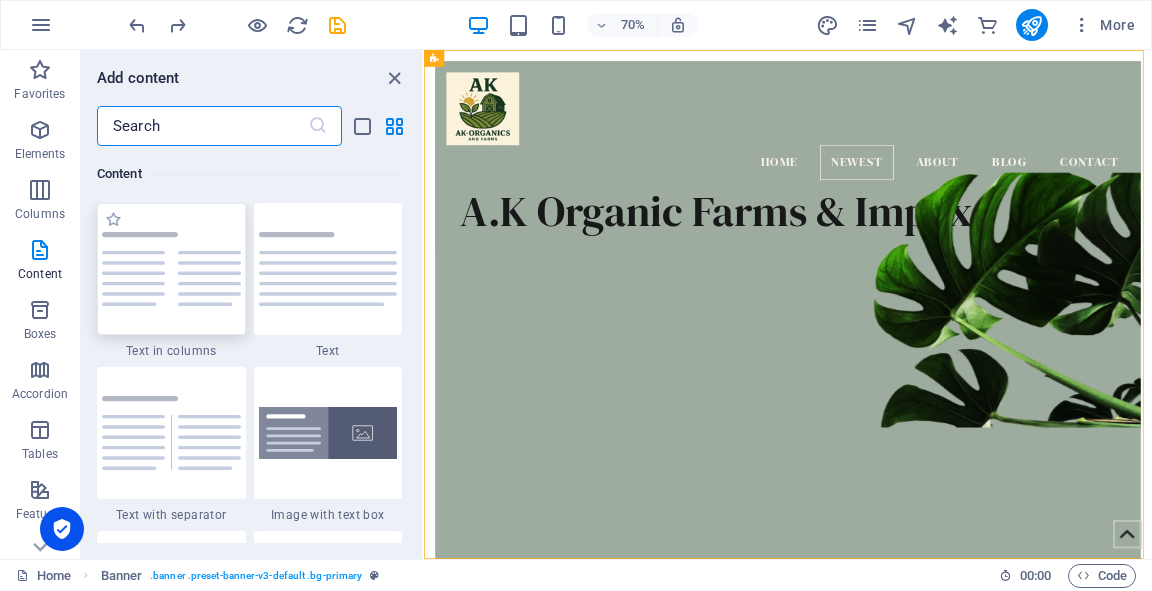 click at bounding box center (171, 269) 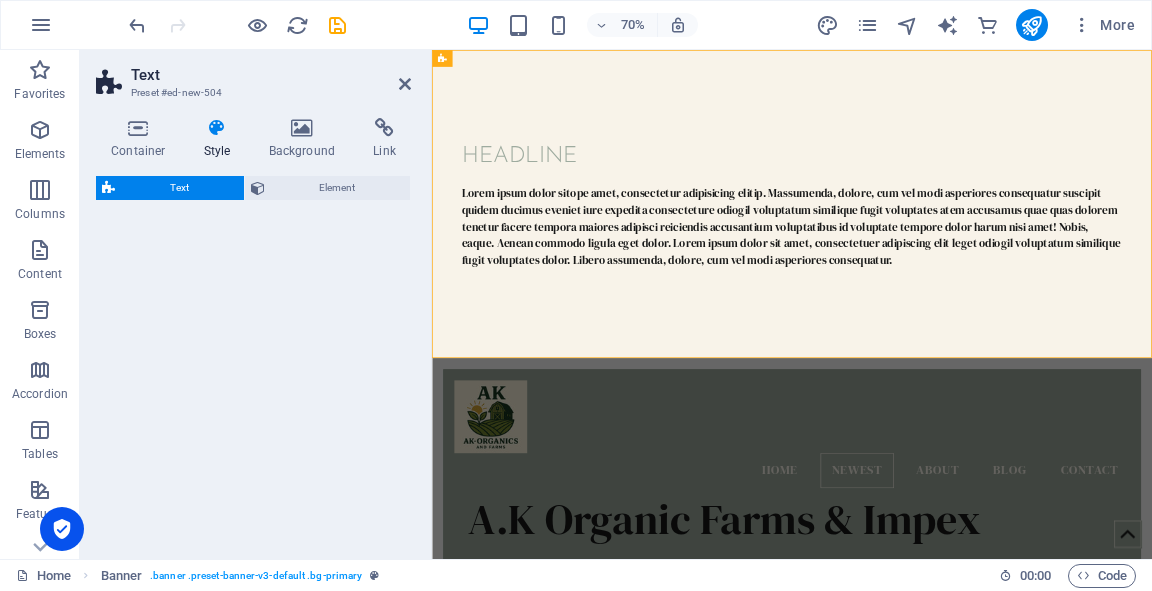 select on "rem" 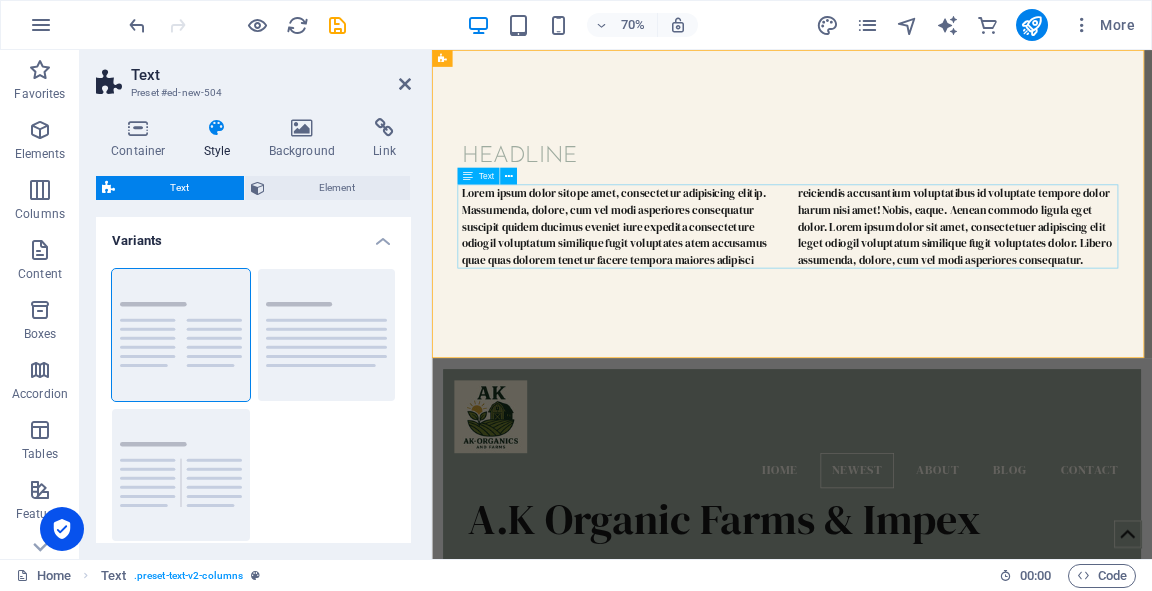 click on "Lorem ipsum dolor sitope amet, consectetur adipisicing elitip. Massumenda, dolore, cum vel modi asperiores consequatur suscipit quidem ducimus eveniet iure expedita consecteture odiogil voluptatum similique fugit voluptates atem accusamus quae quas dolorem tenetur facere tempora maiores adipisci reiciendis accusantium voluptatibus id voluptate tempore dolor harum nisi amet! Nobis, eaque. Aenean commodo ligula eget dolor. Lorem ipsum dolor sit amet, consectetuer adipiscing elit leget odiogil voluptatum similique fugit voluptates dolor. Libero assumenda, dolore, cum vel modi asperiores consequatur." at bounding box center [947, 302] 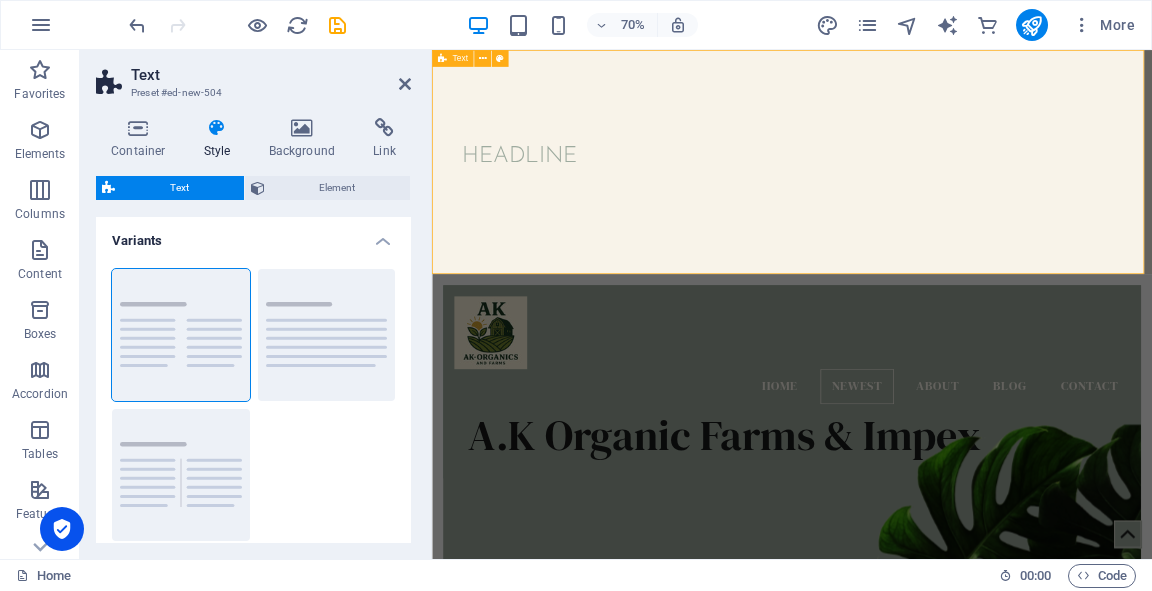 click on "Headline" at bounding box center (946, 210) 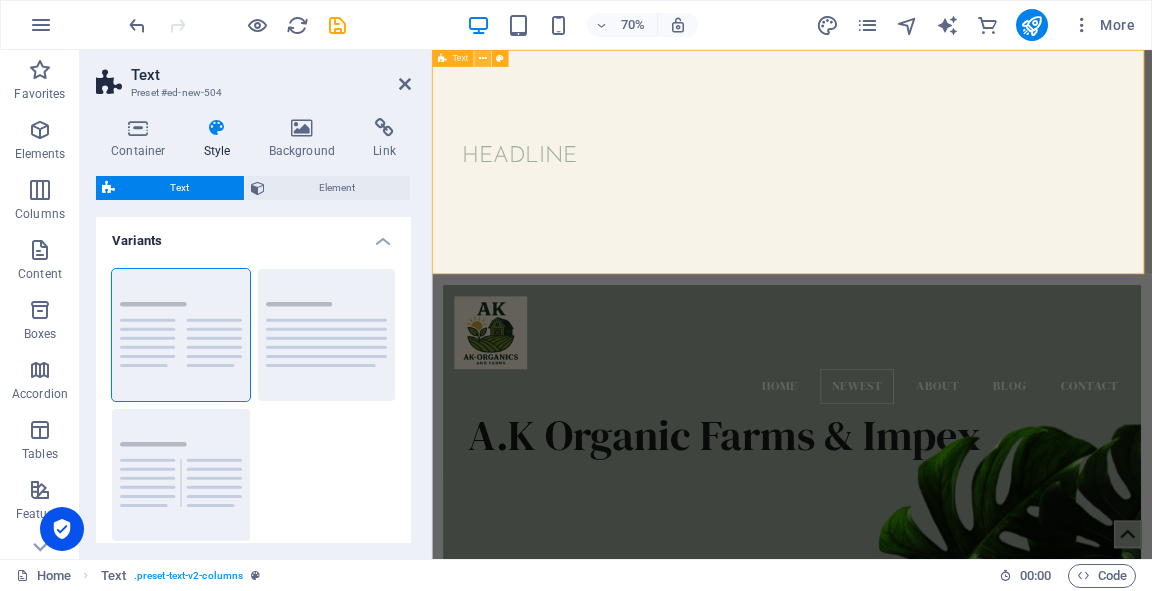 click at bounding box center (482, 58) 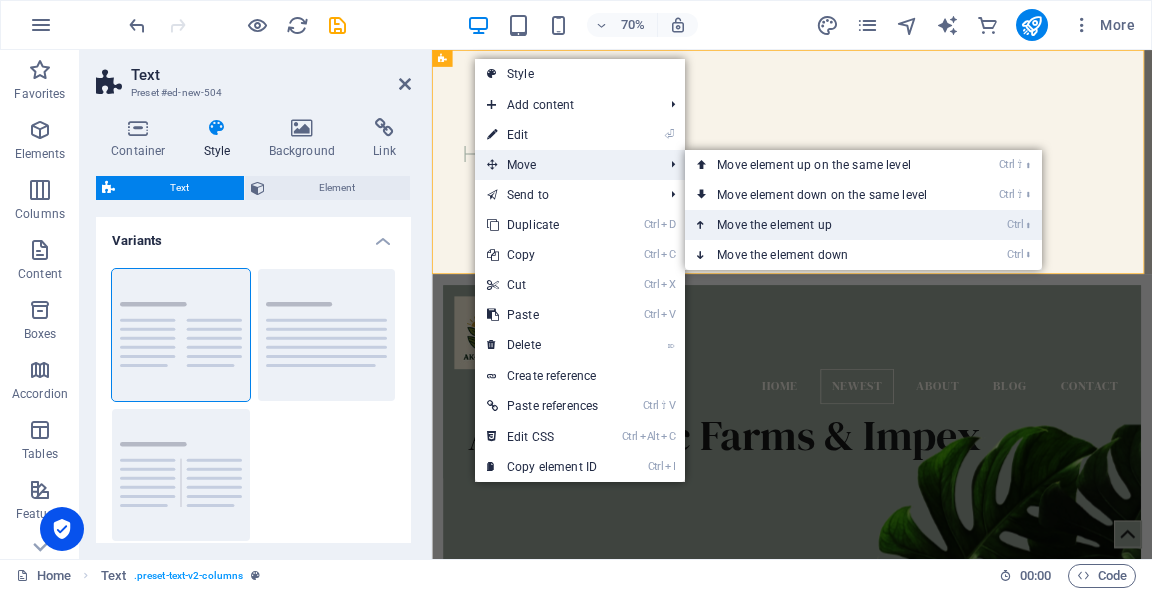 click on "Ctrl ⬆  Move the element up" at bounding box center [826, 225] 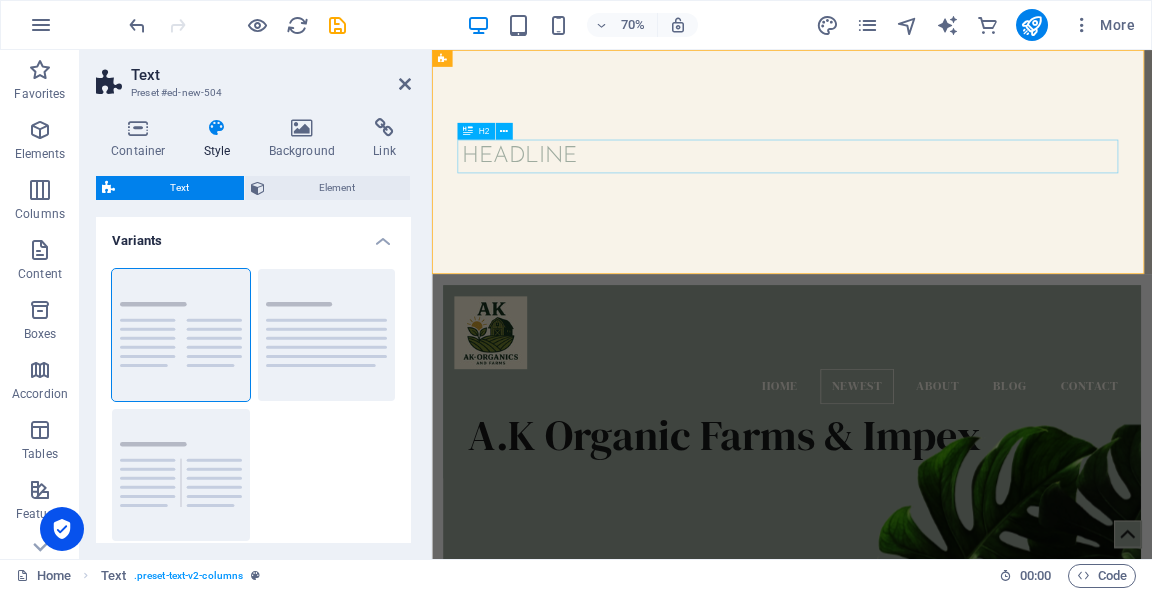 click on "Headline" at bounding box center (946, 210) 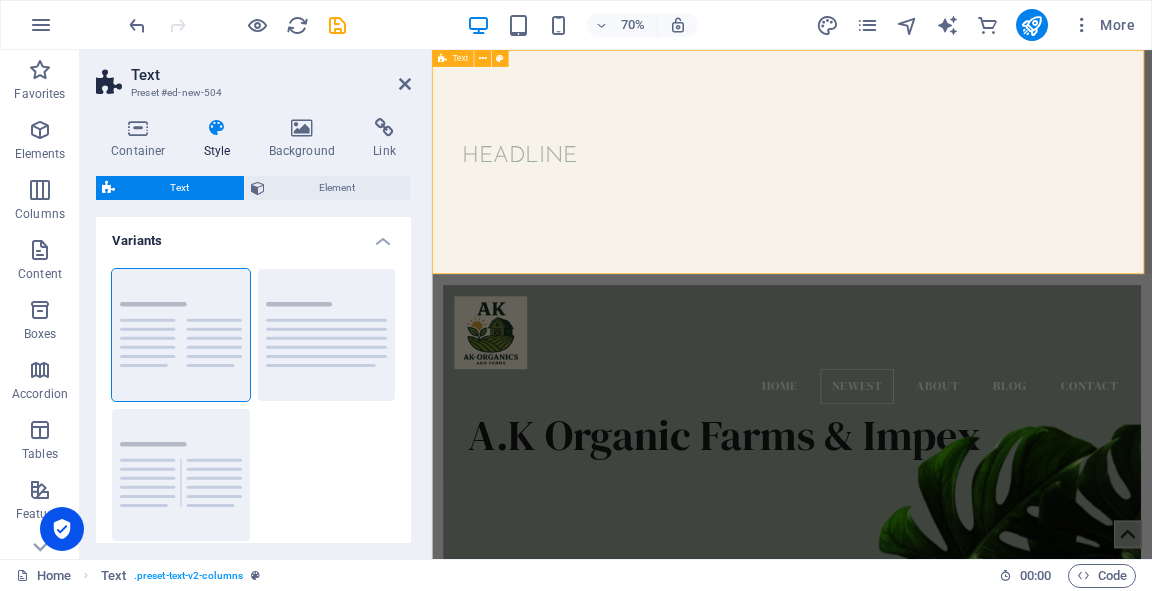 drag, startPoint x: 1123, startPoint y: 369, endPoint x: 1102, endPoint y: 221, distance: 149.48244 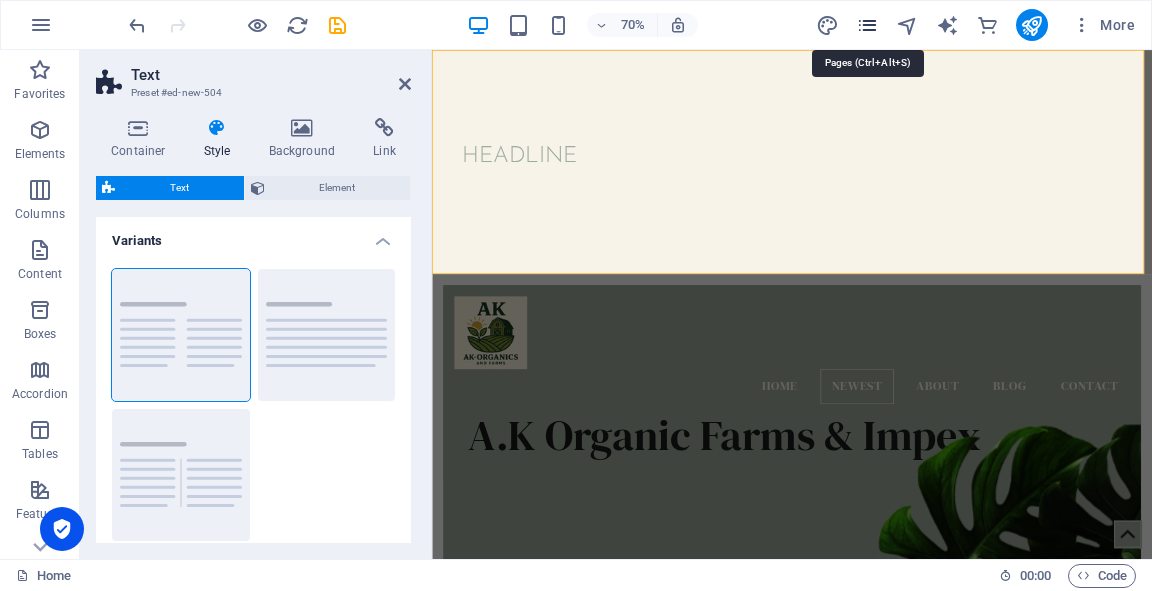 click at bounding box center (867, 25) 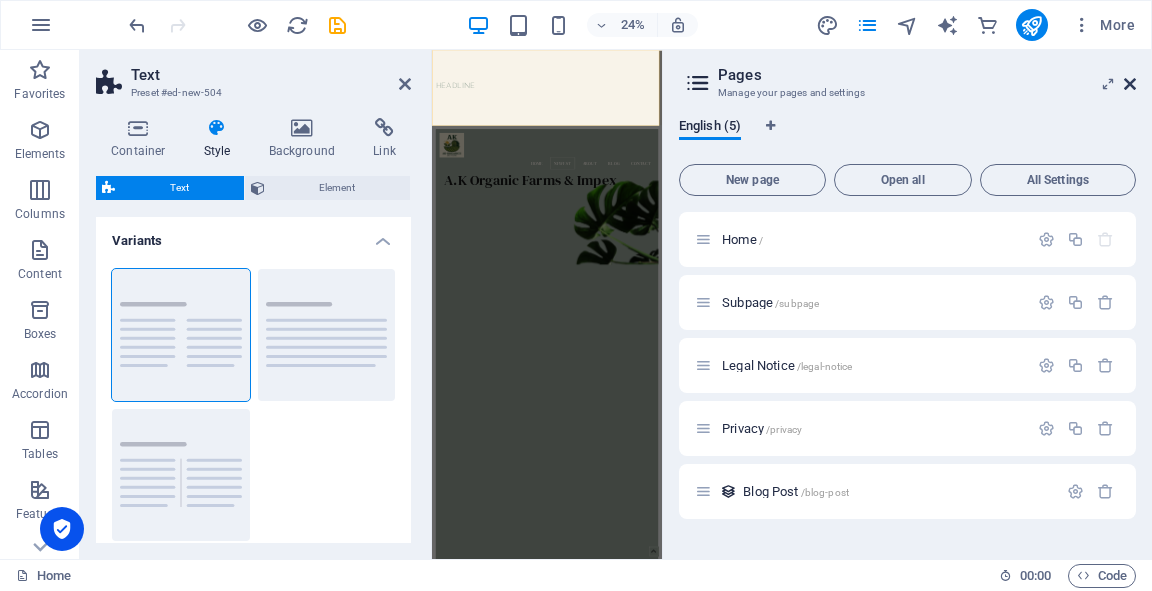 click at bounding box center (1130, 84) 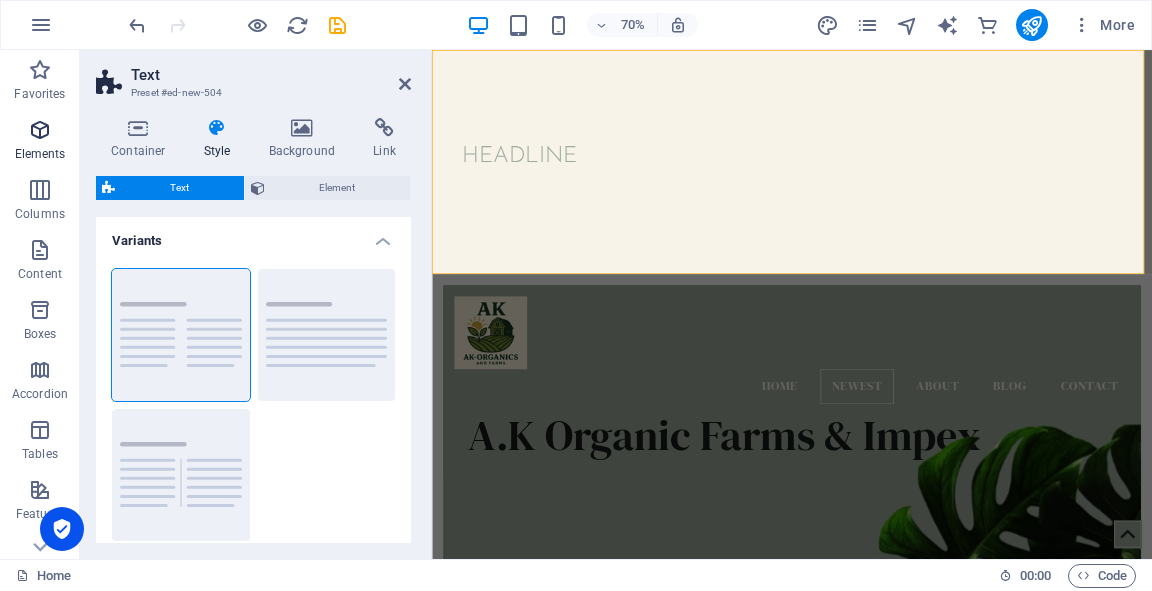 click on "Elements" at bounding box center [40, 142] 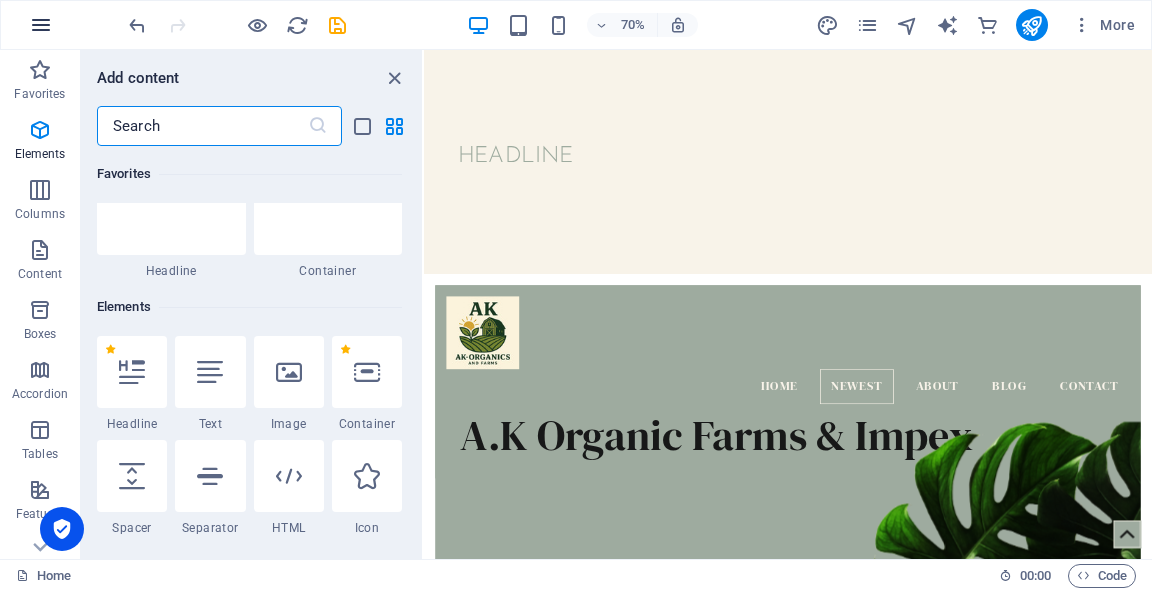 scroll, scrollTop: 212, scrollLeft: 0, axis: vertical 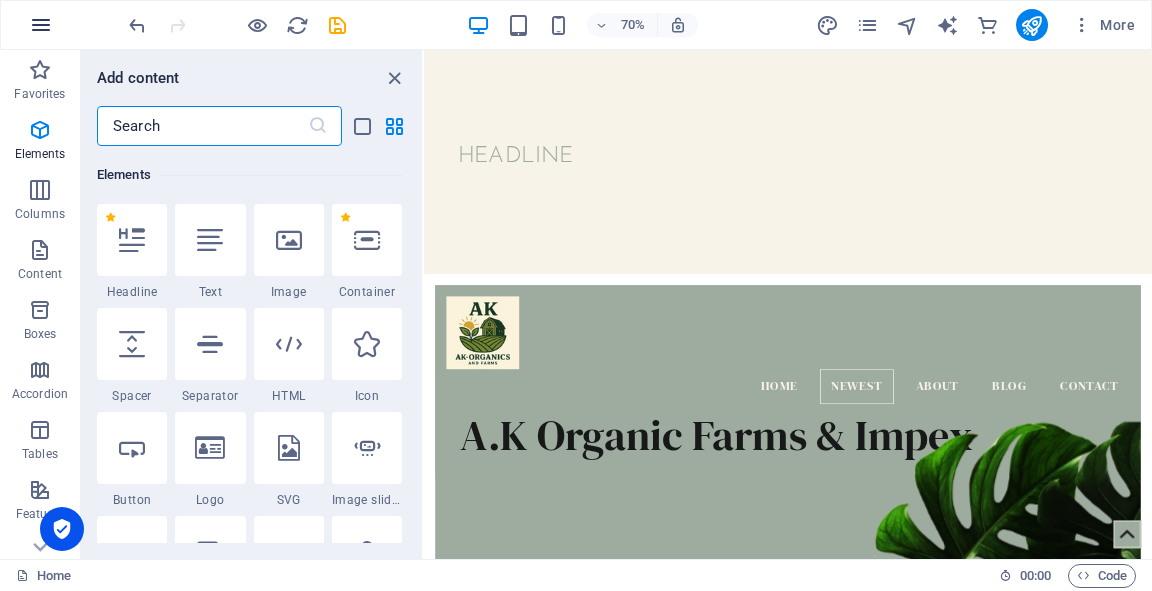 click at bounding box center (41, 25) 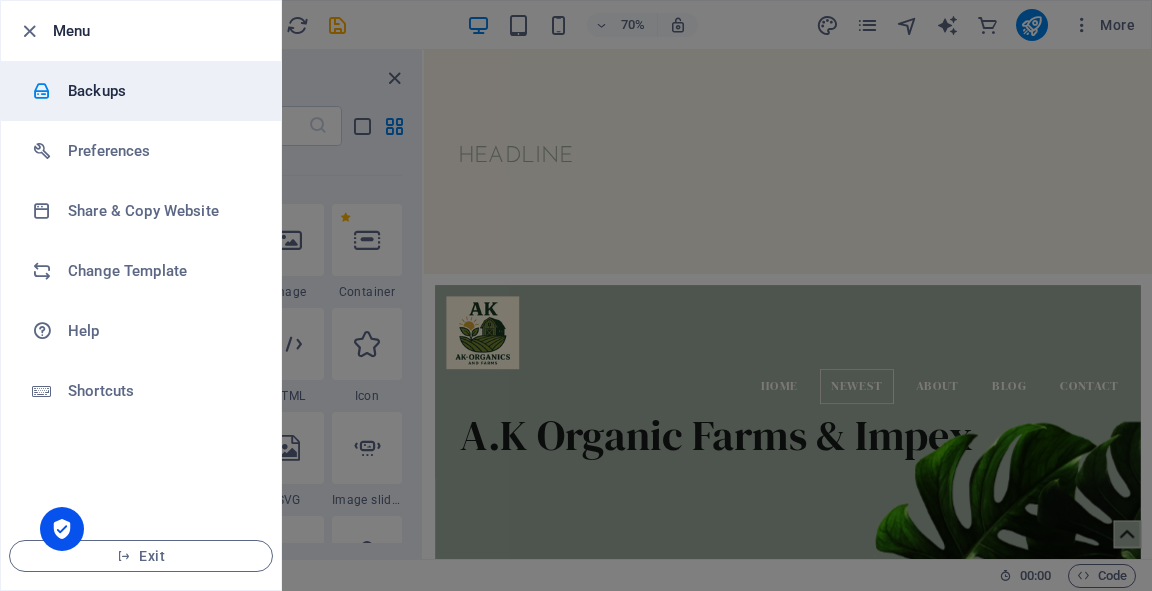 click on "Backups" at bounding box center [160, 91] 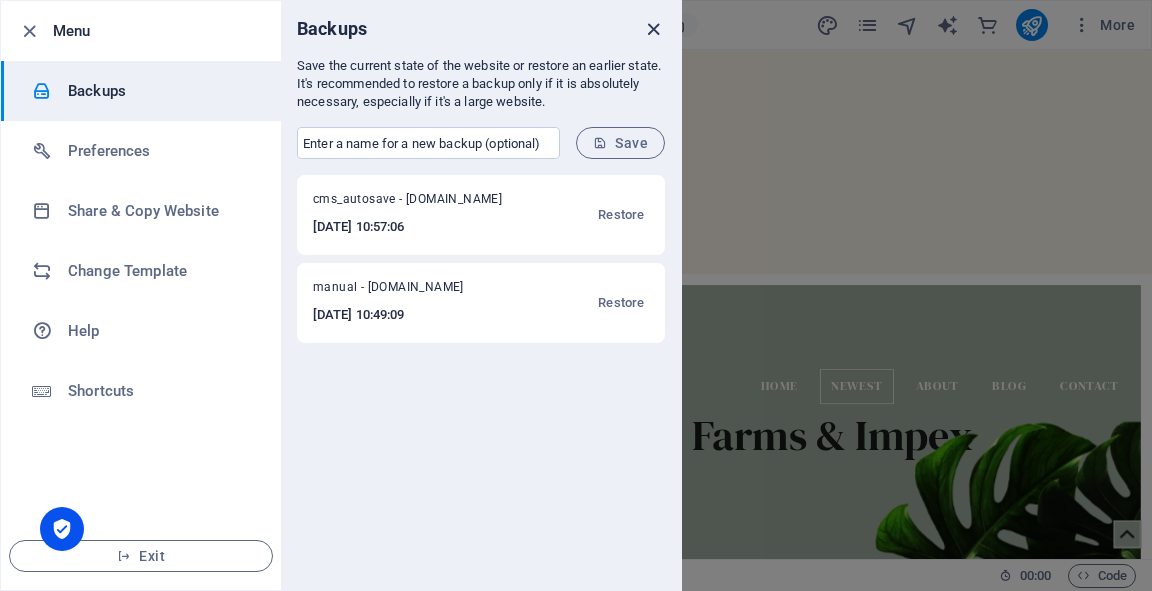 click at bounding box center [653, 29] 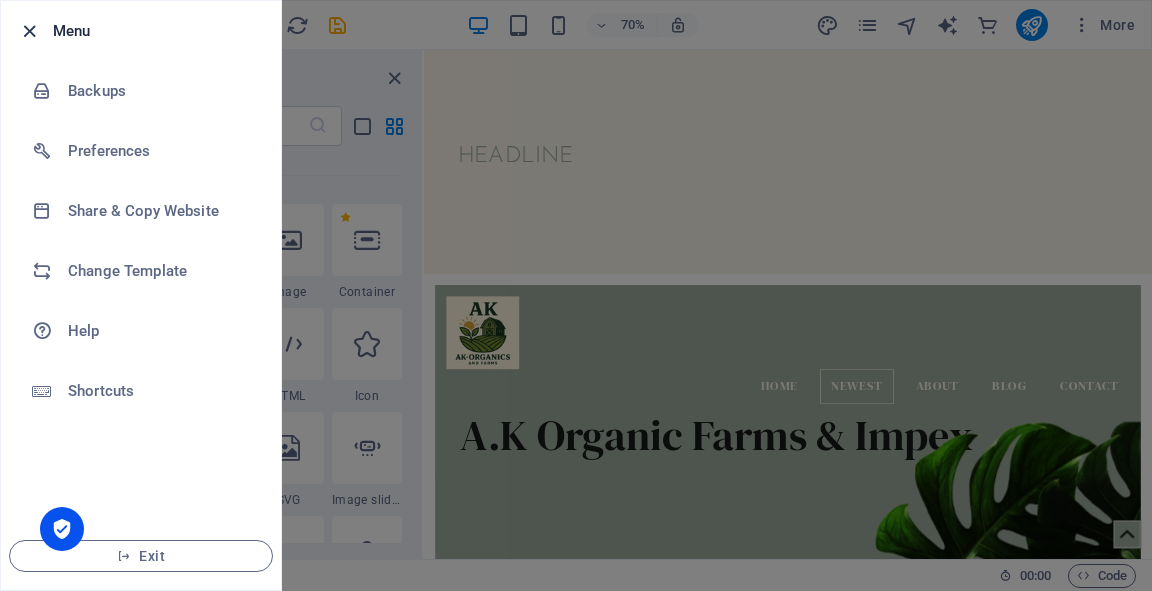 click at bounding box center (29, 31) 